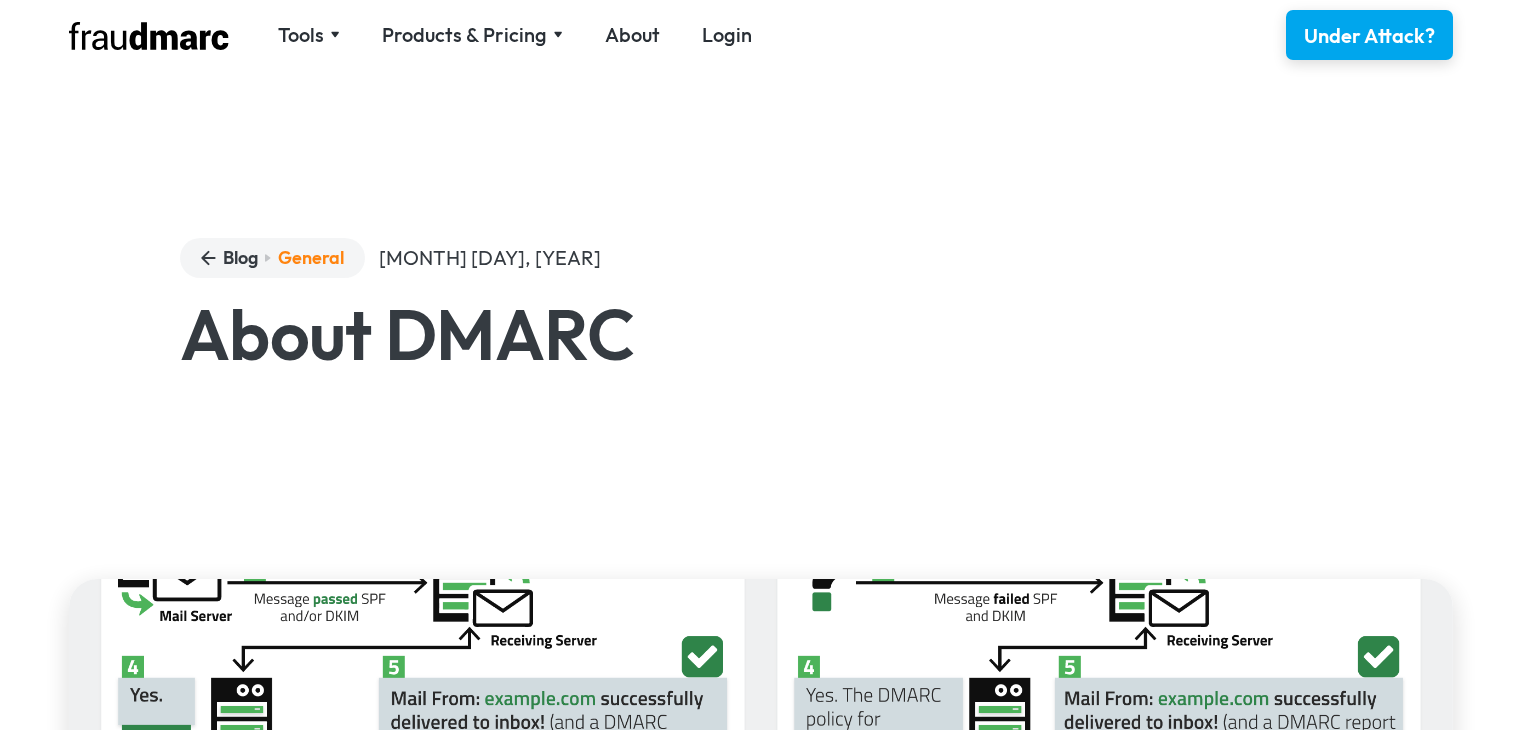 scroll, scrollTop: 0, scrollLeft: 0, axis: both 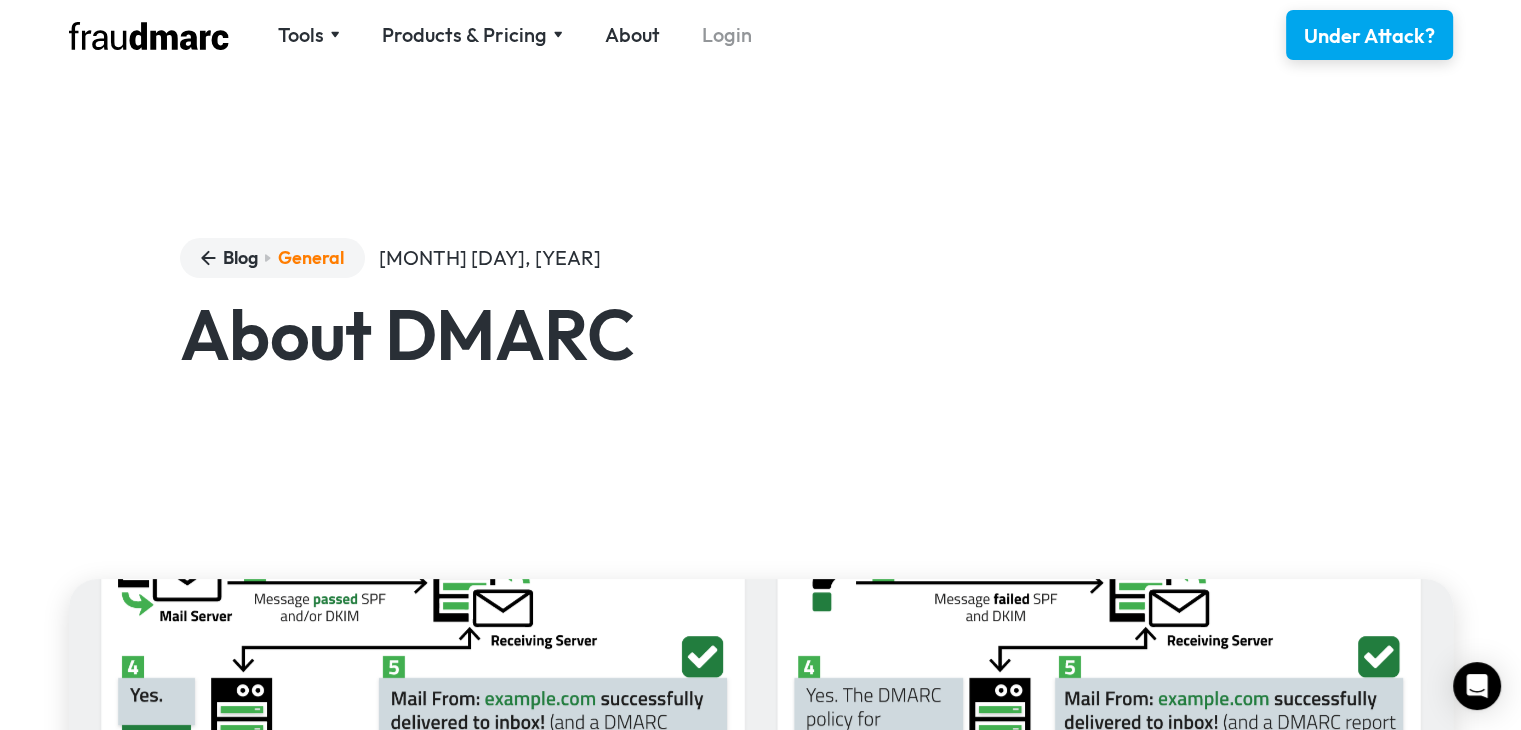 click on "Login" at bounding box center (727, 35) 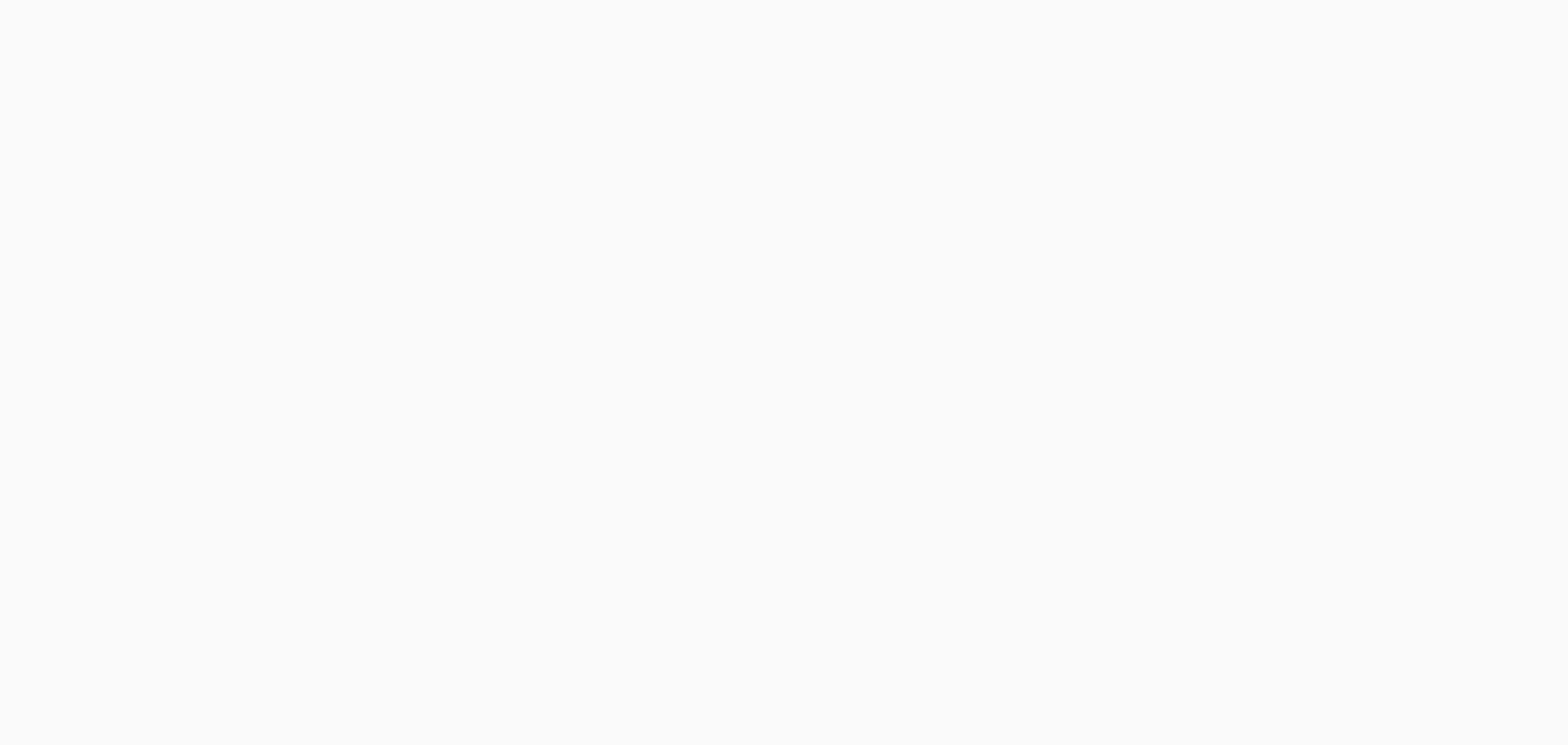 scroll, scrollTop: 0, scrollLeft: 0, axis: both 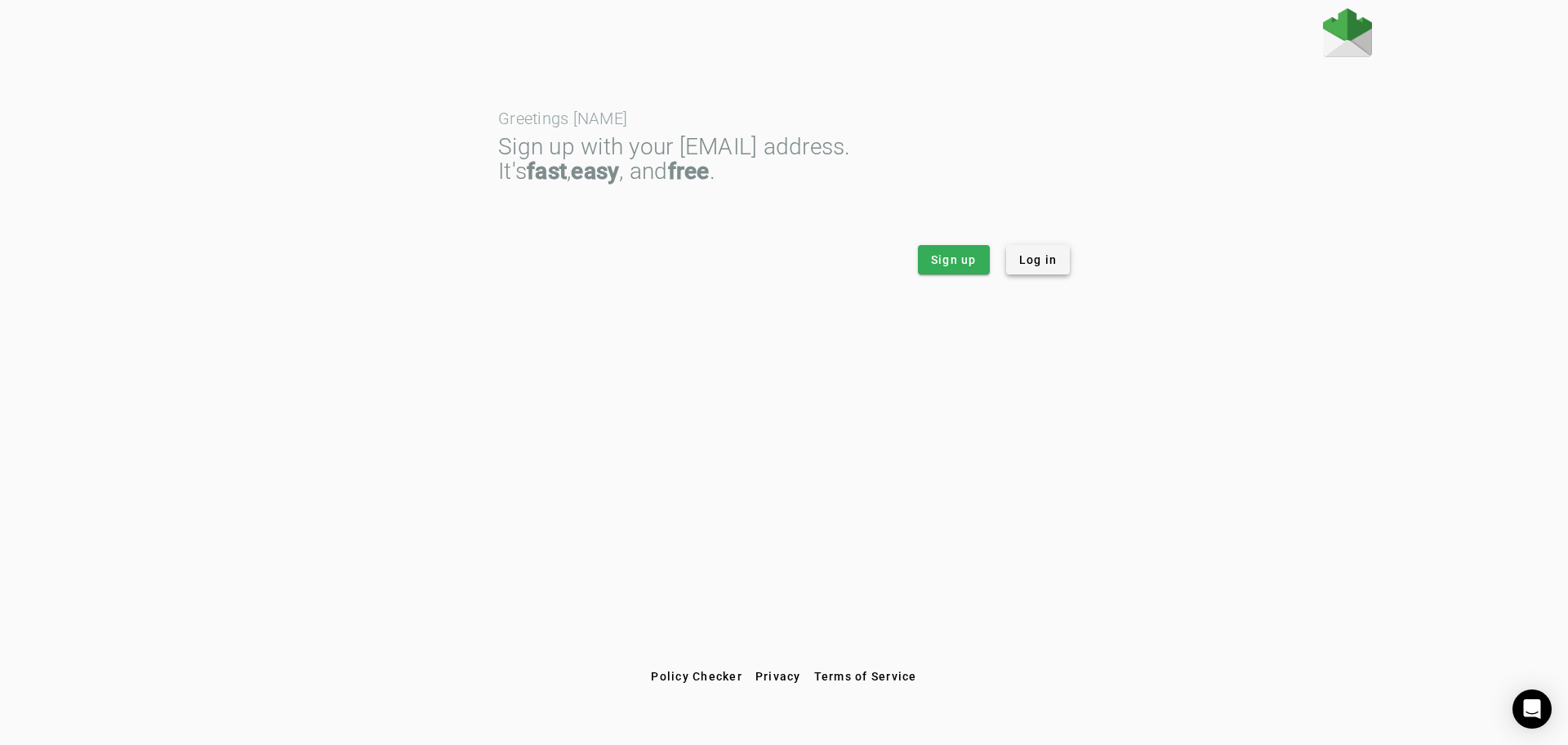 click at bounding box center [1038, 260] 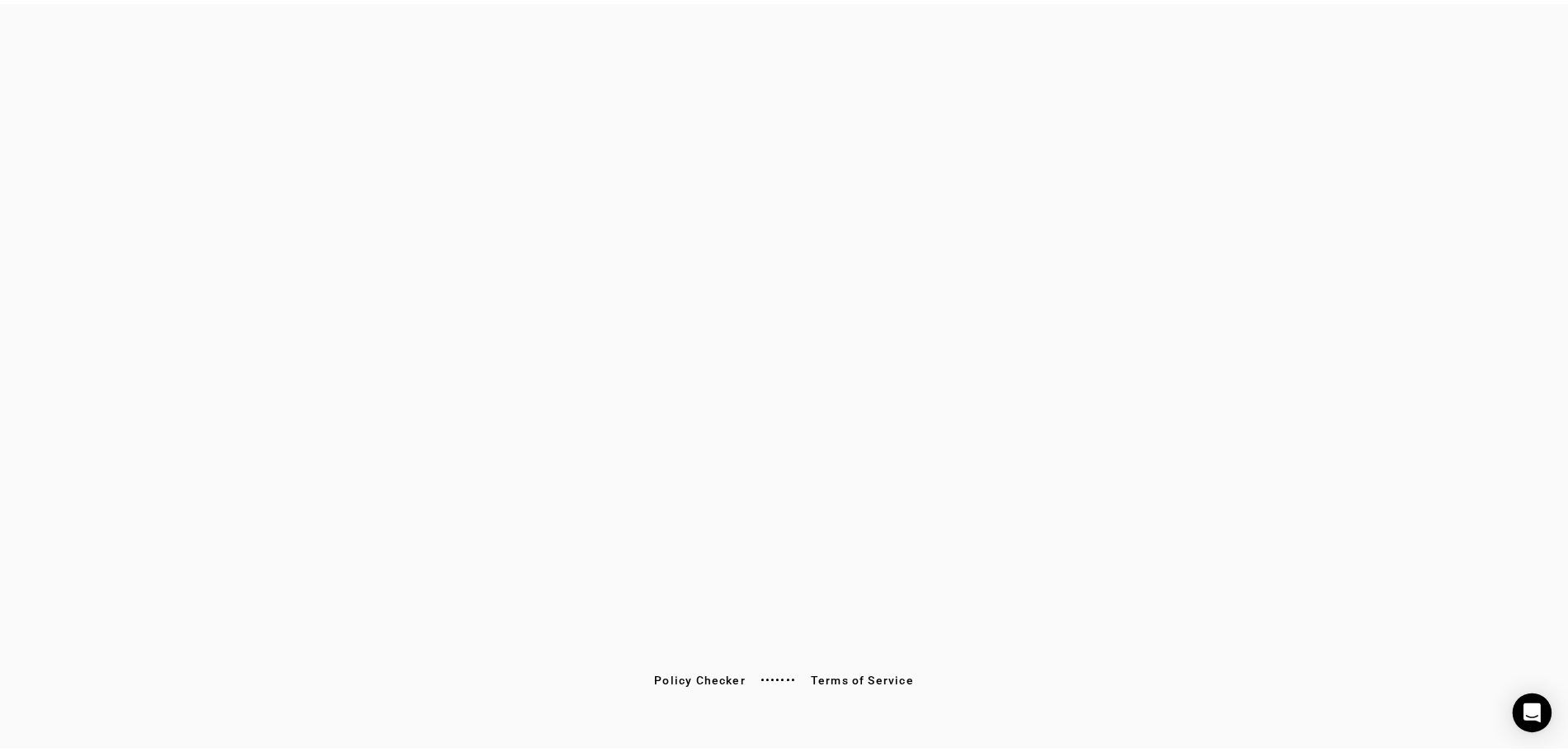 scroll, scrollTop: 0, scrollLeft: 0, axis: both 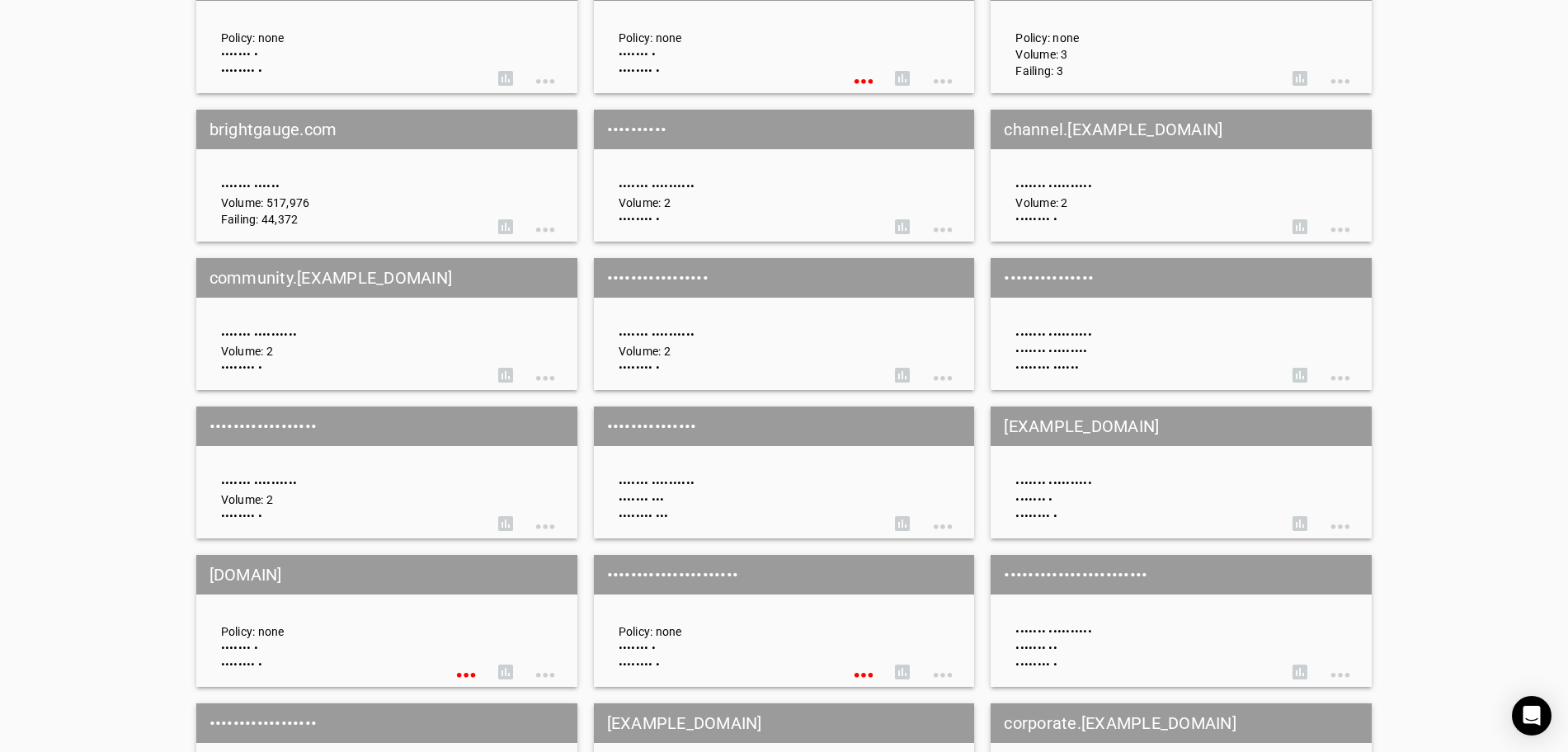 click on "•••••••••••••••" at bounding box center (1181, 278) 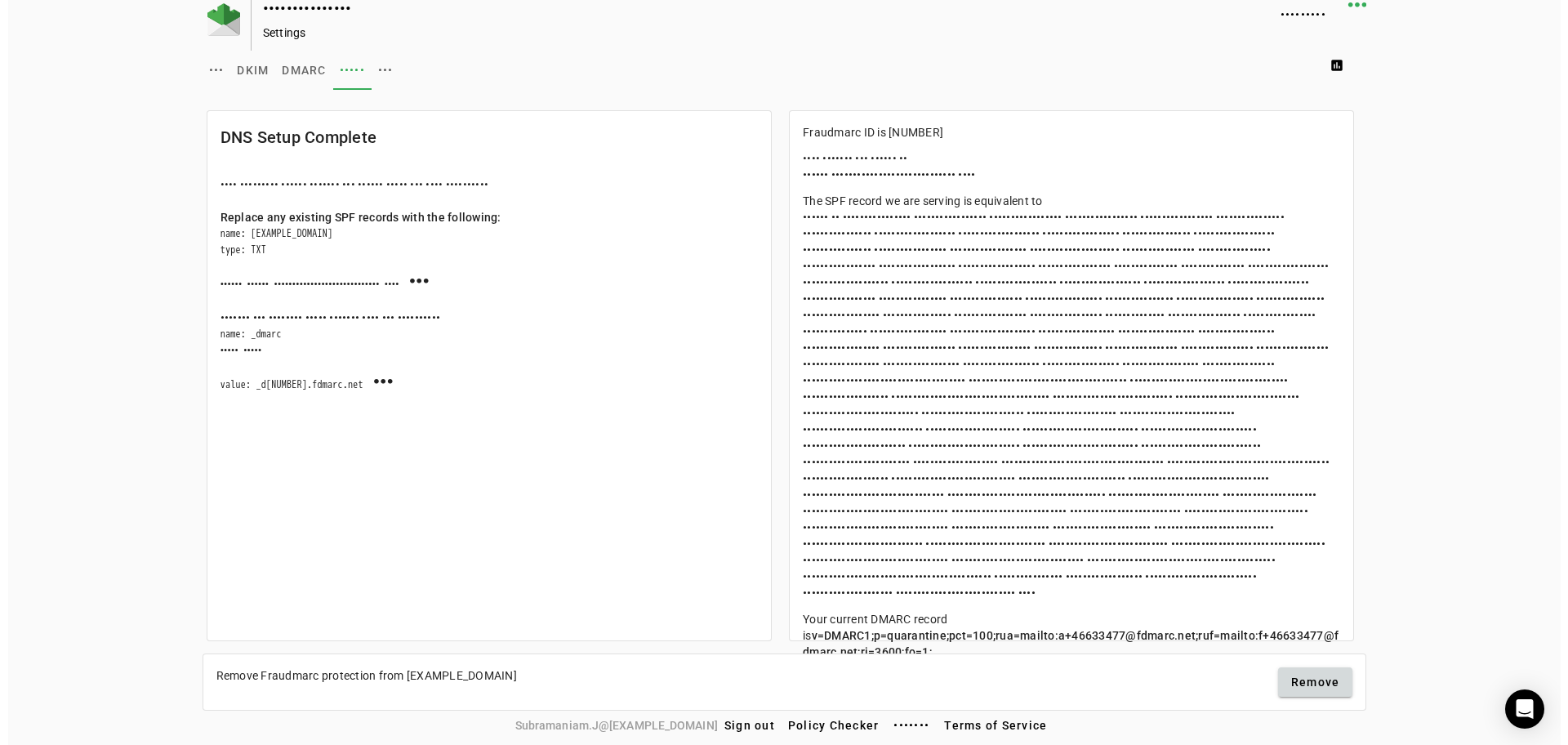 scroll, scrollTop: 0, scrollLeft: 0, axis: both 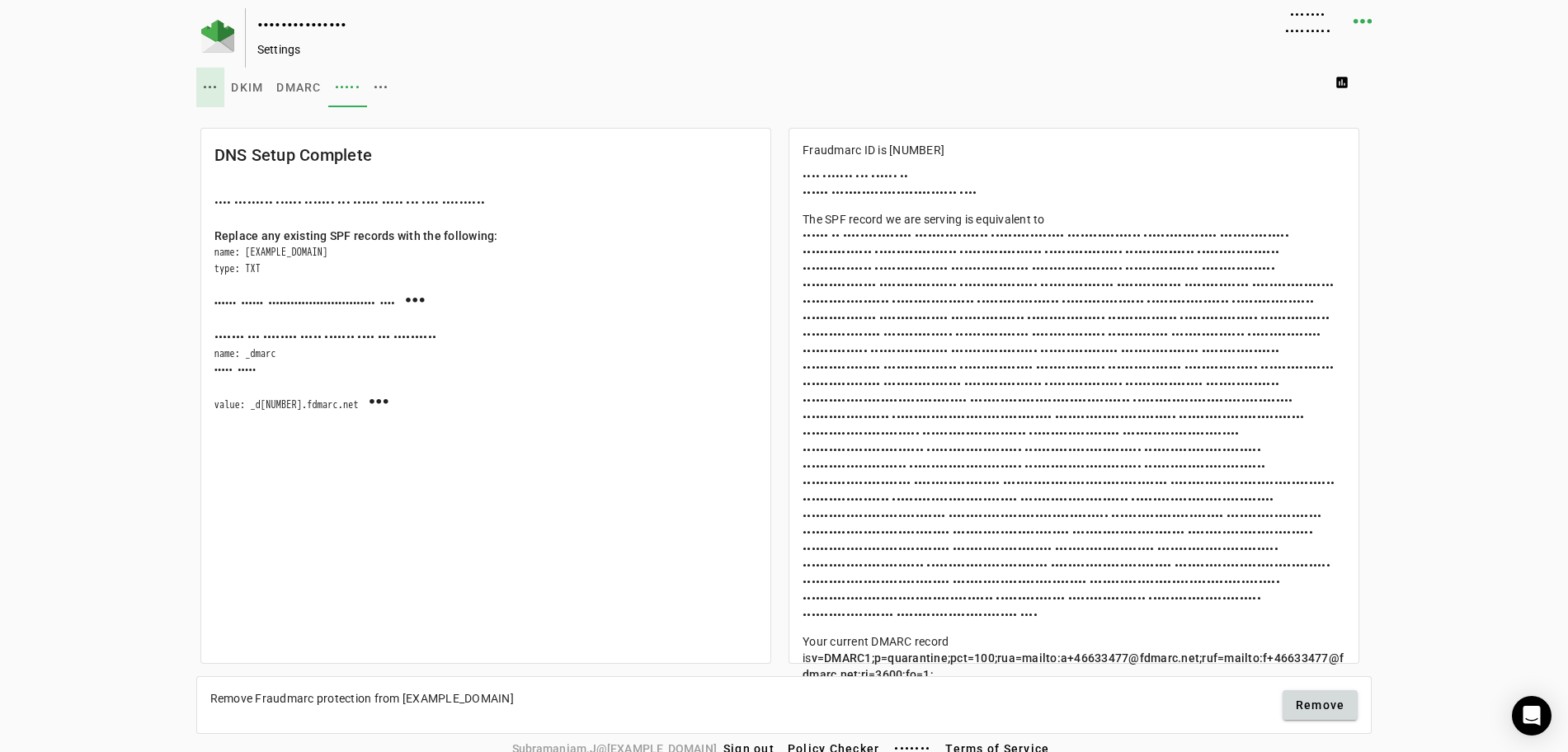 click on "•••" at bounding box center [210, 87] 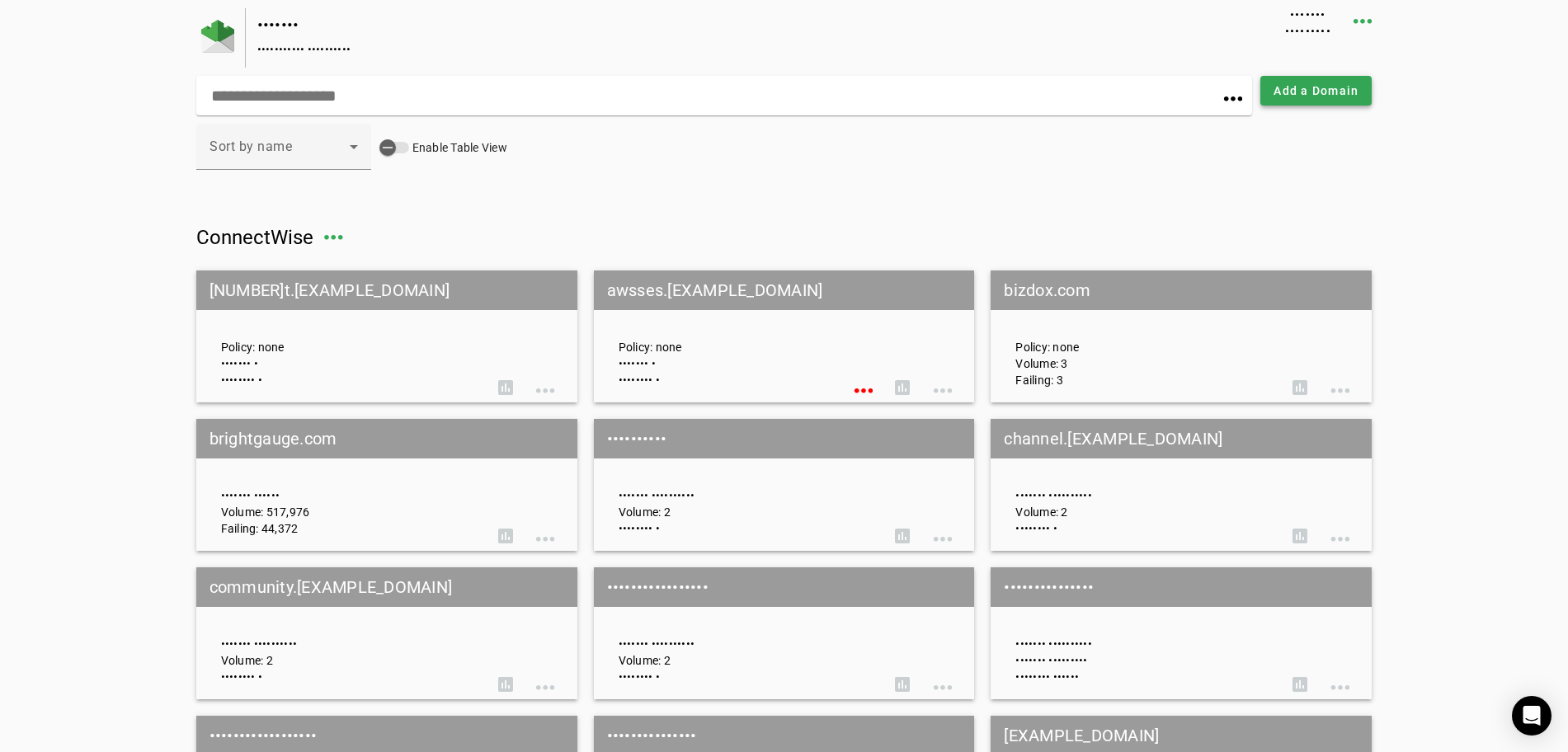 click on "Add a Domain" at bounding box center [1316, 91] 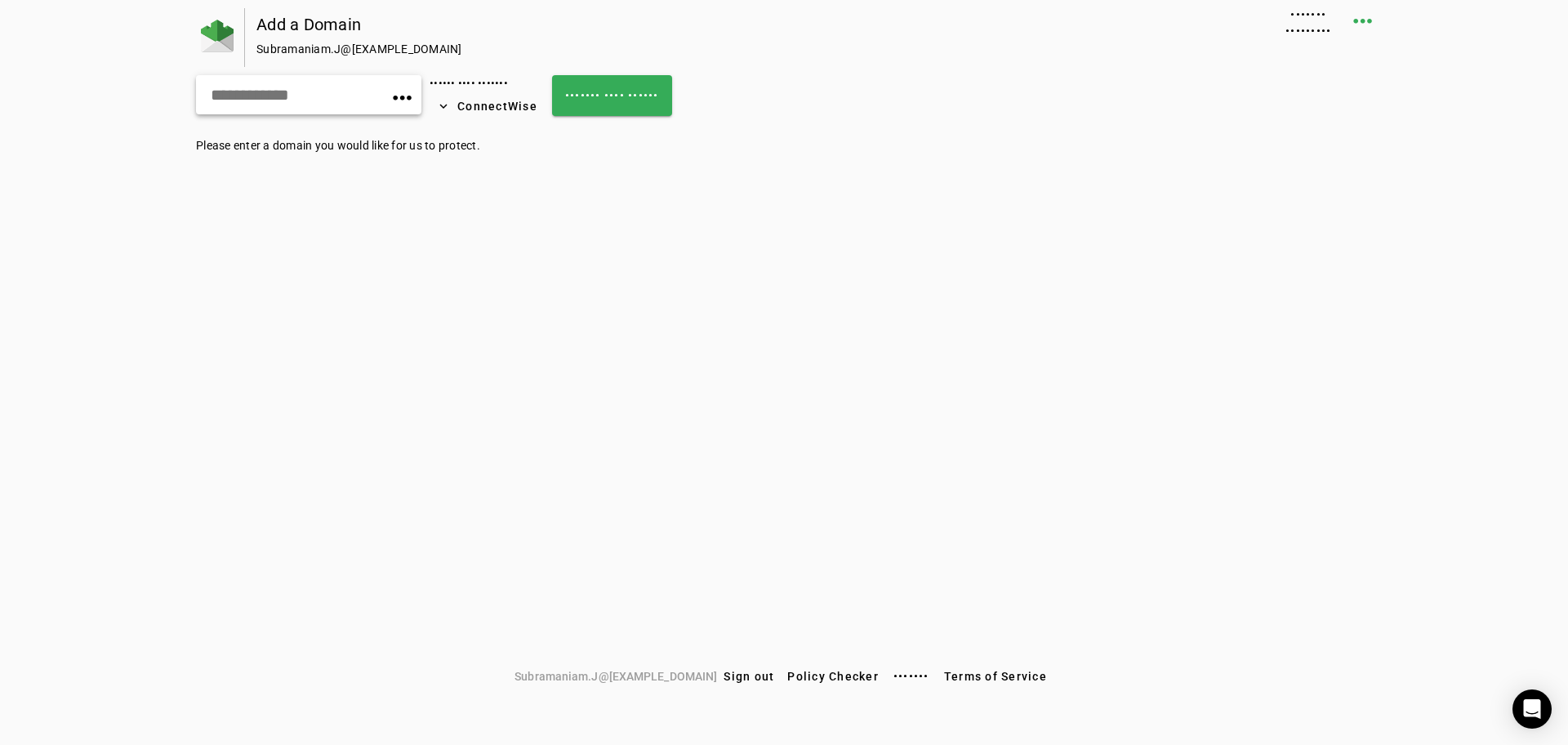 click at bounding box center [271, 95] 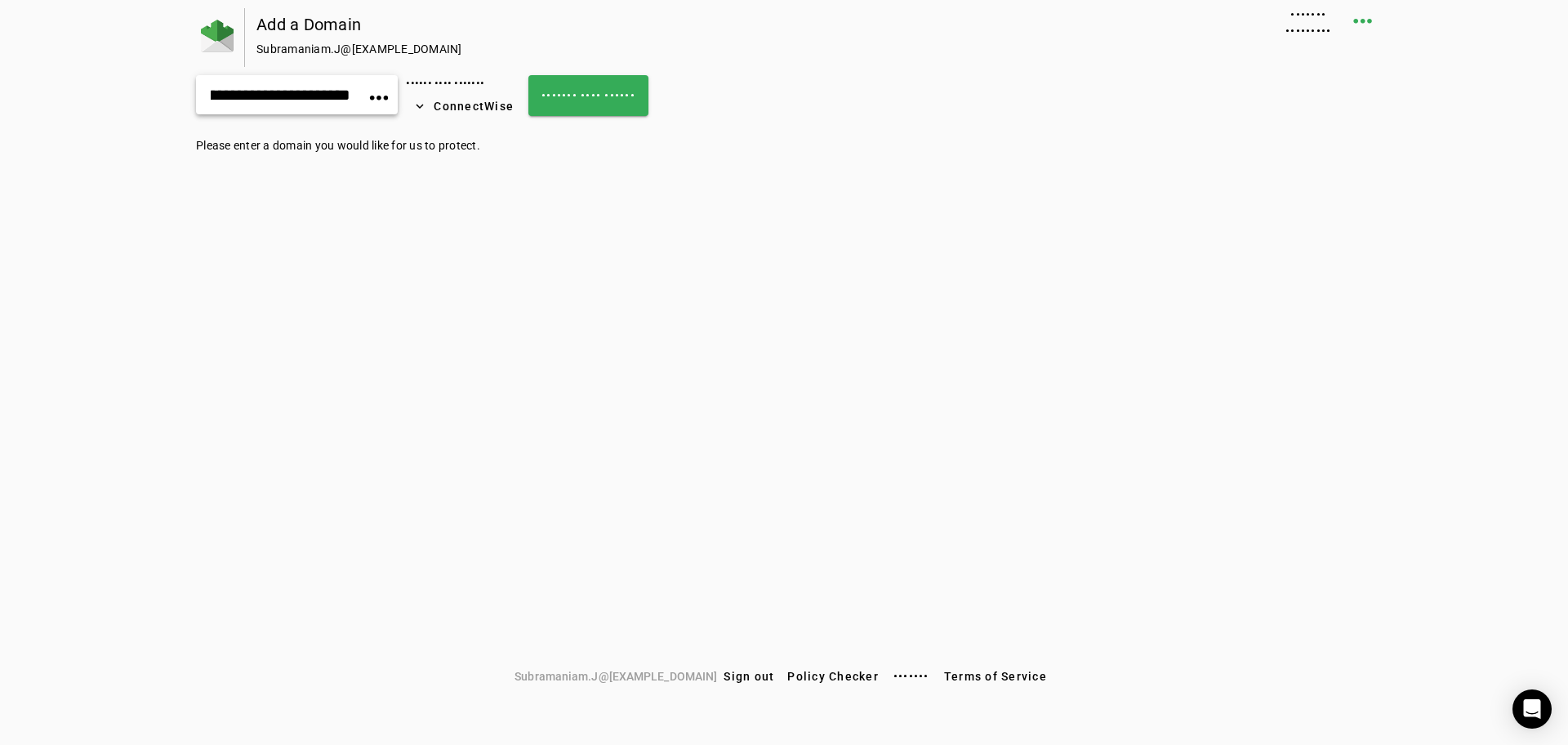 scroll, scrollTop: 0, scrollLeft: 67, axis: horizontal 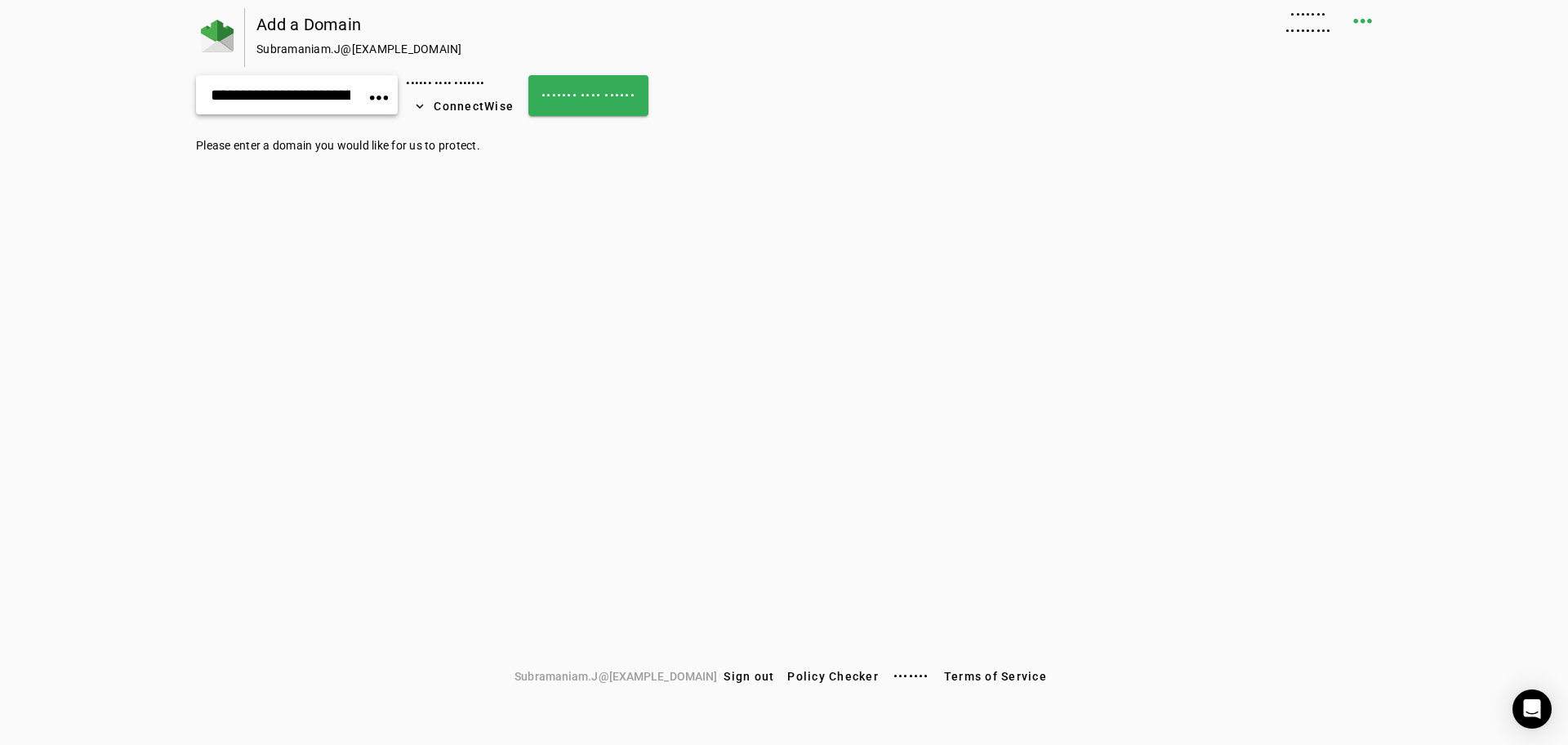 click on "•••••••••••••••••••••••••• •••••" at bounding box center [296, 95] 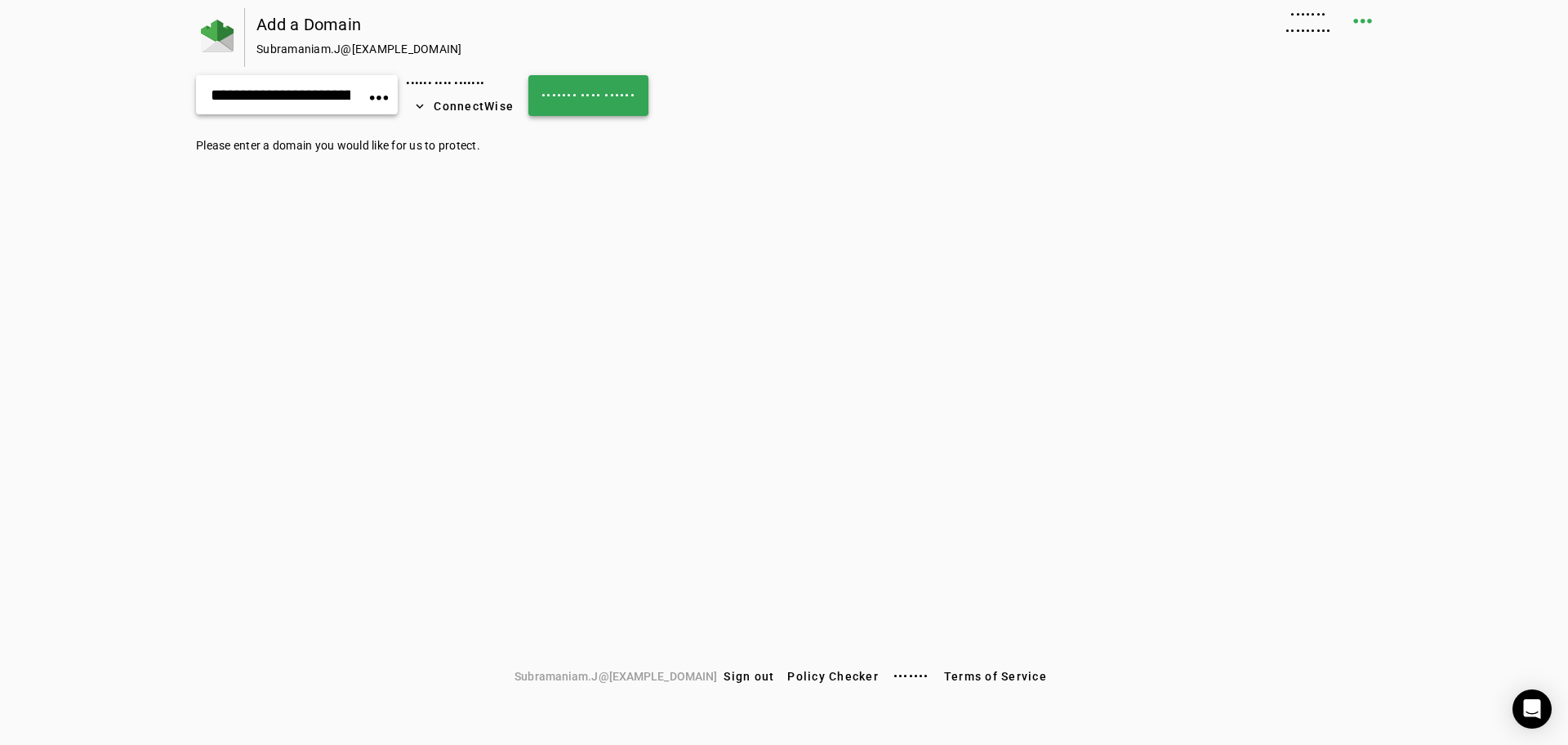 click on "••••••• •••• ••••••" at bounding box center [588, 96] 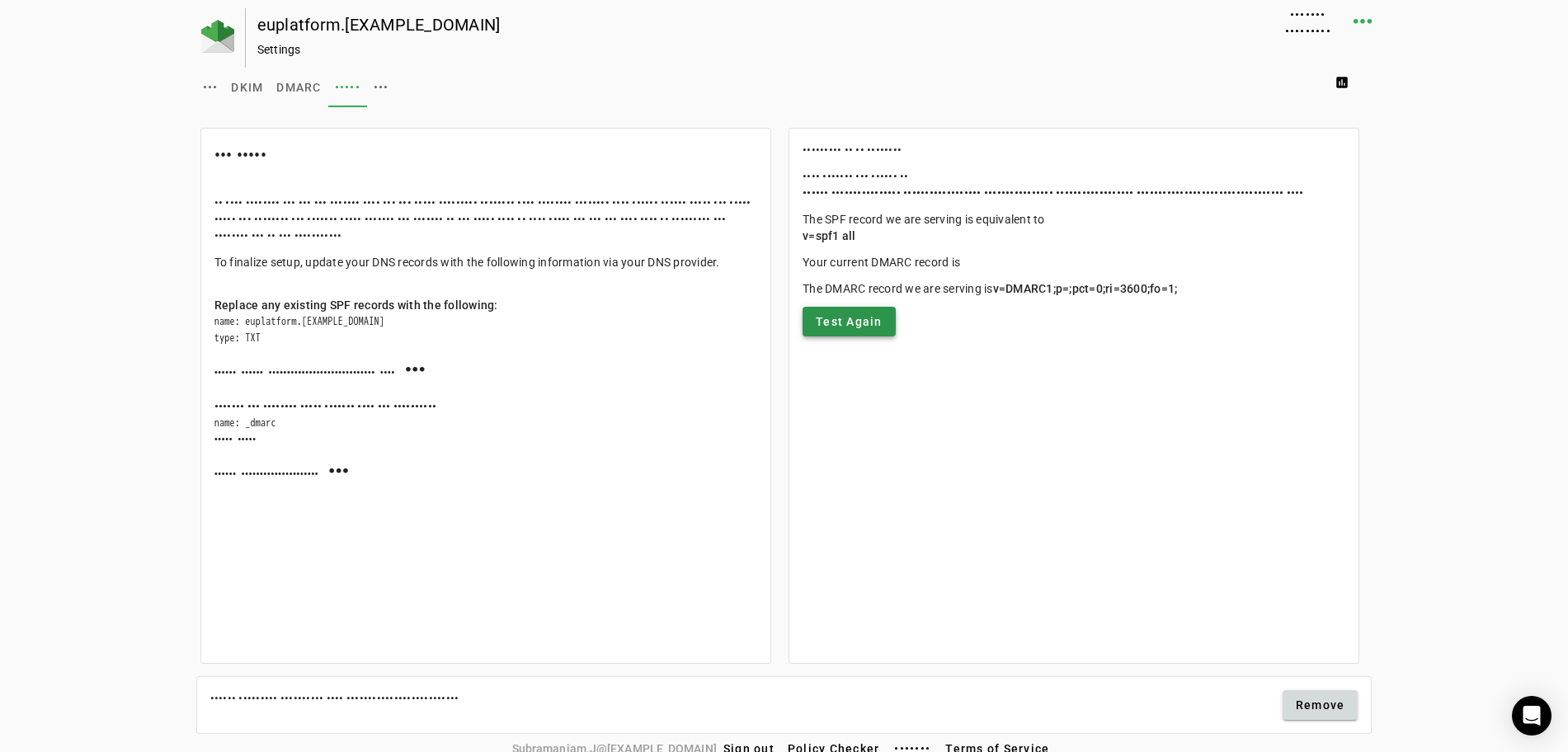 click on "Test Again" at bounding box center [849, 322] 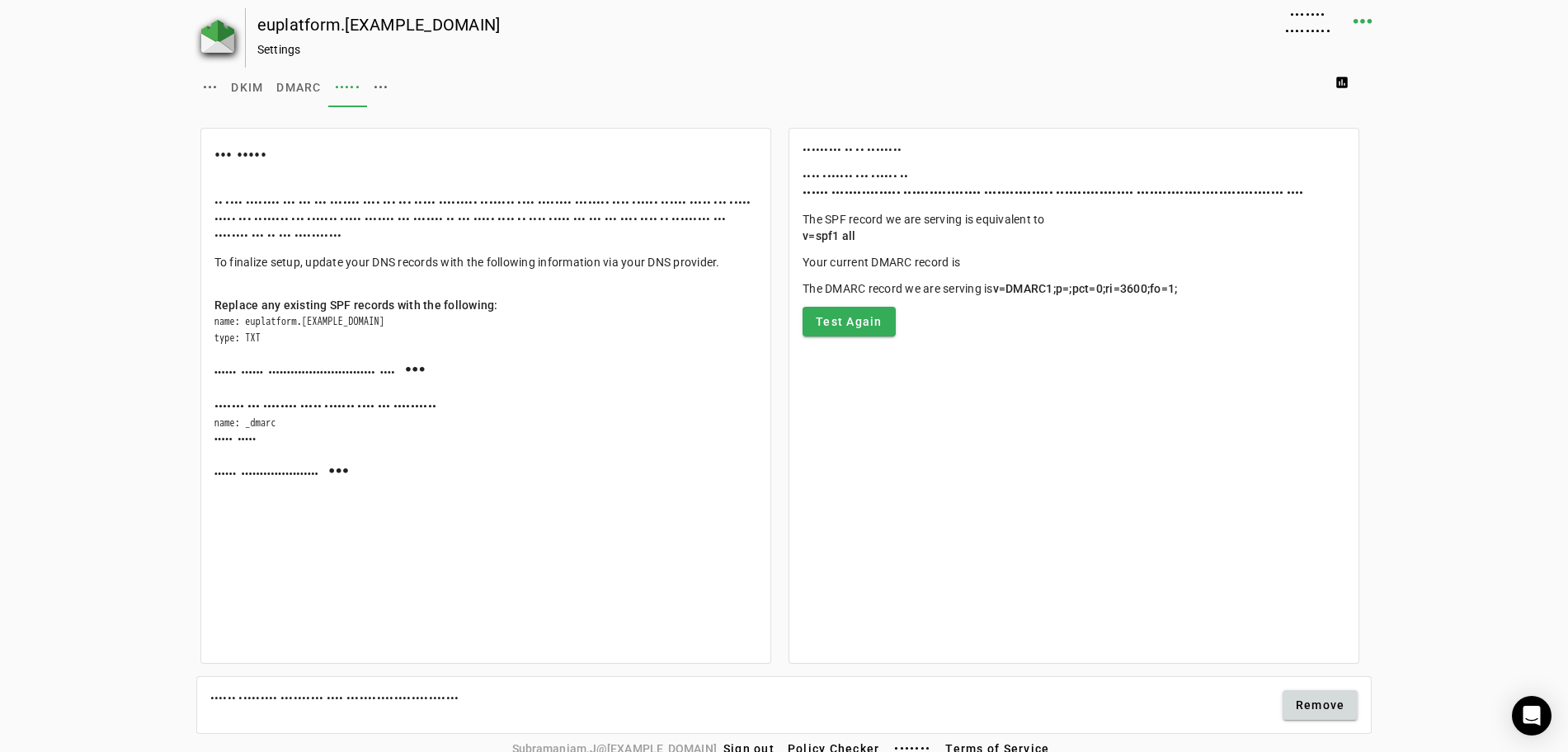 click at bounding box center (218, 36) 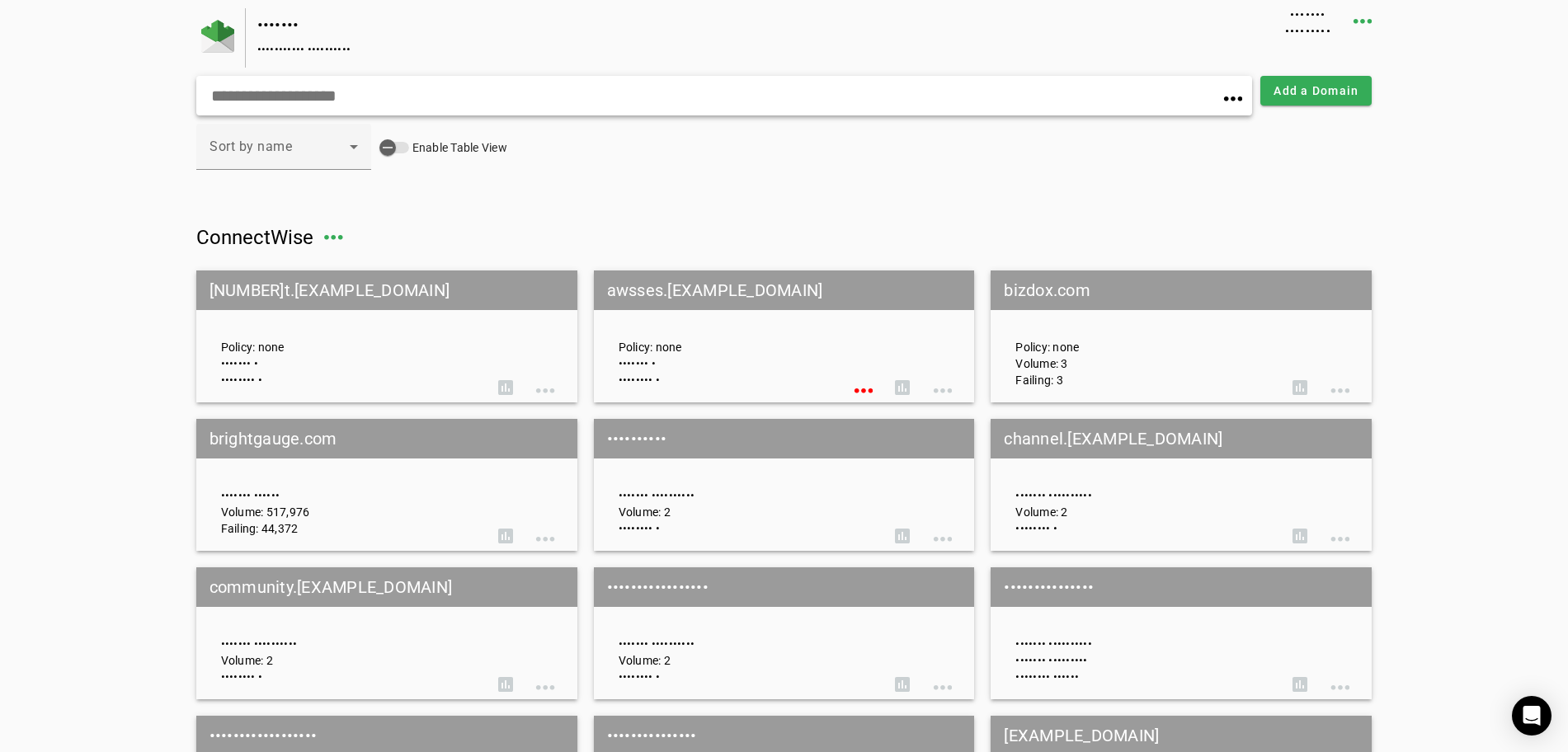 click at bounding box center (500, 96) 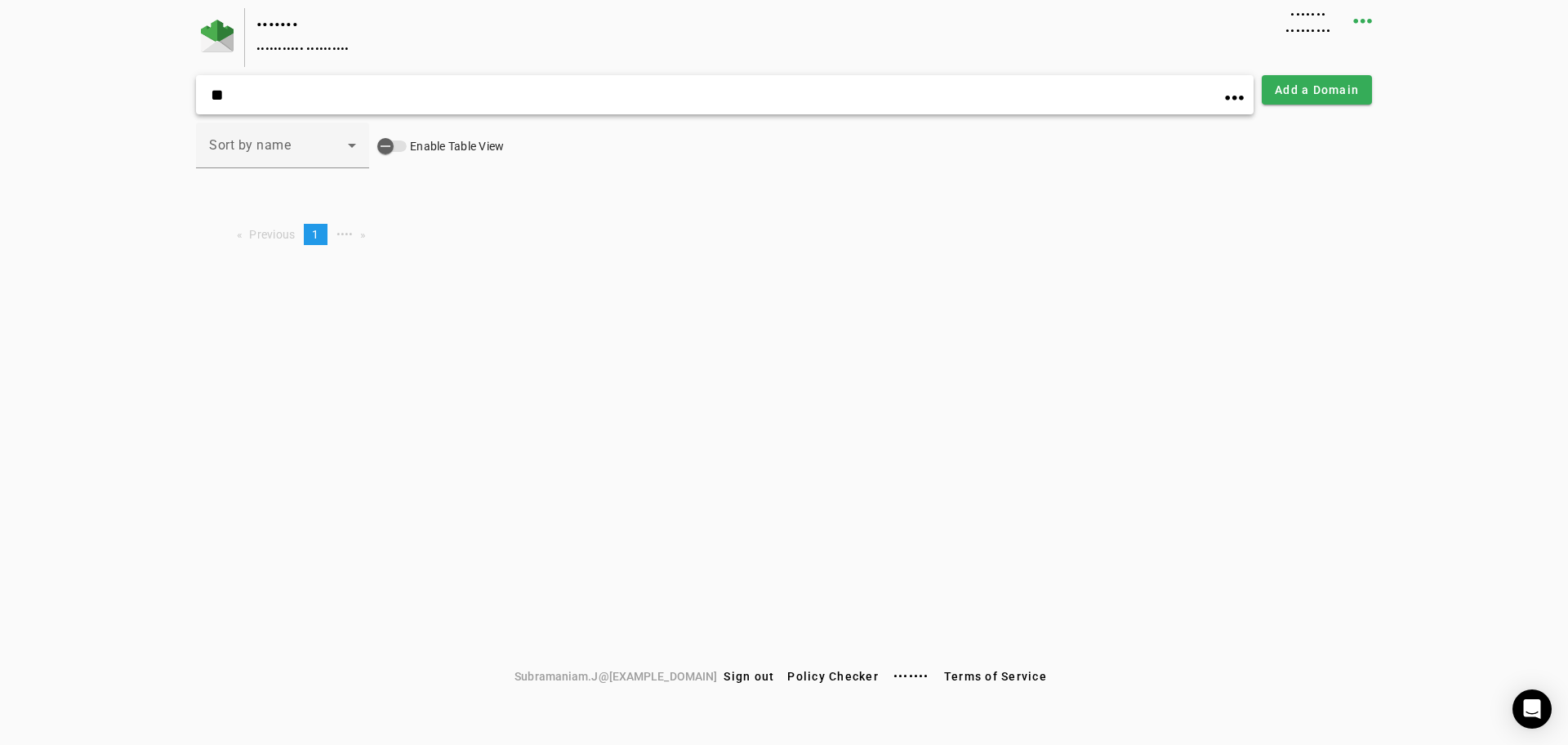 type on "*" 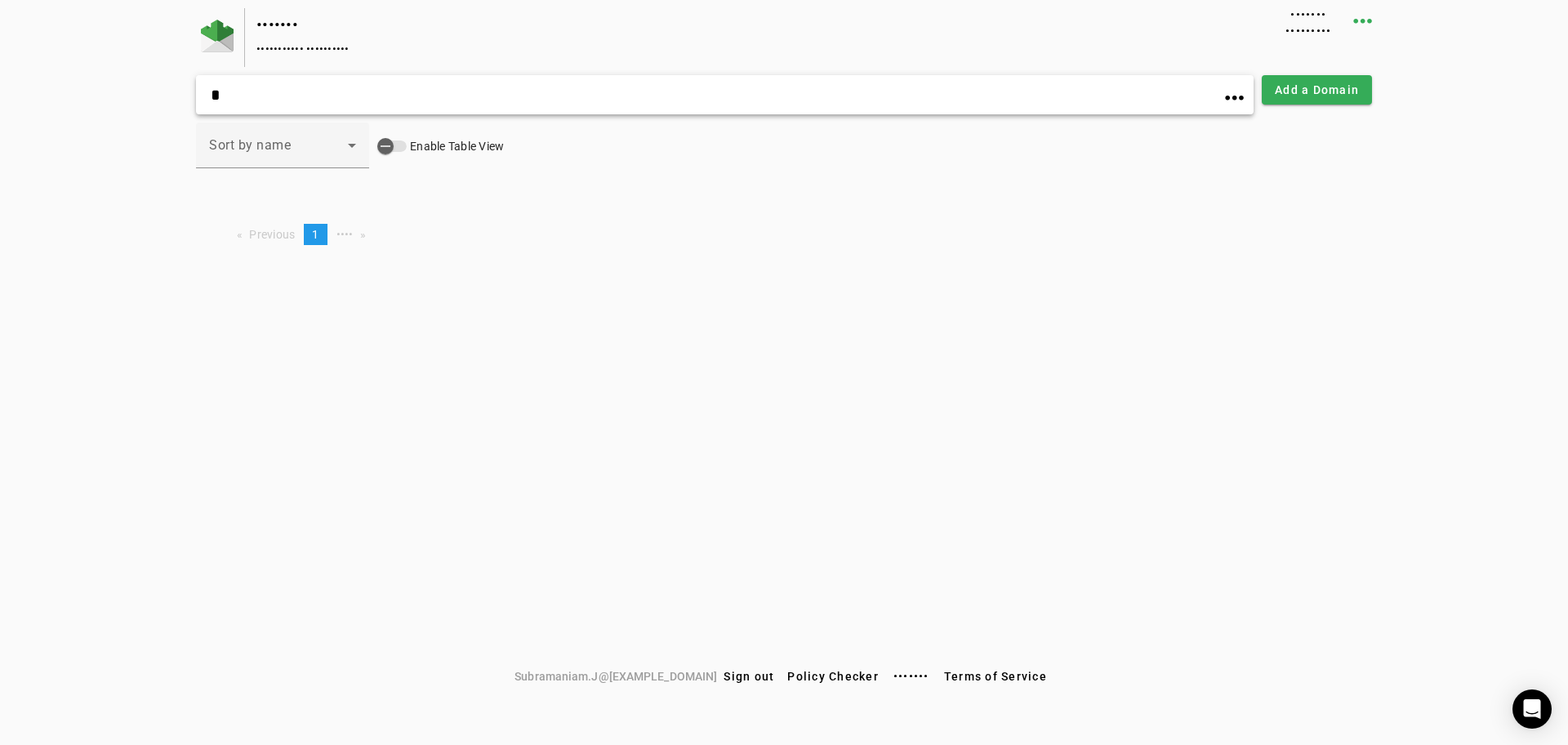 type 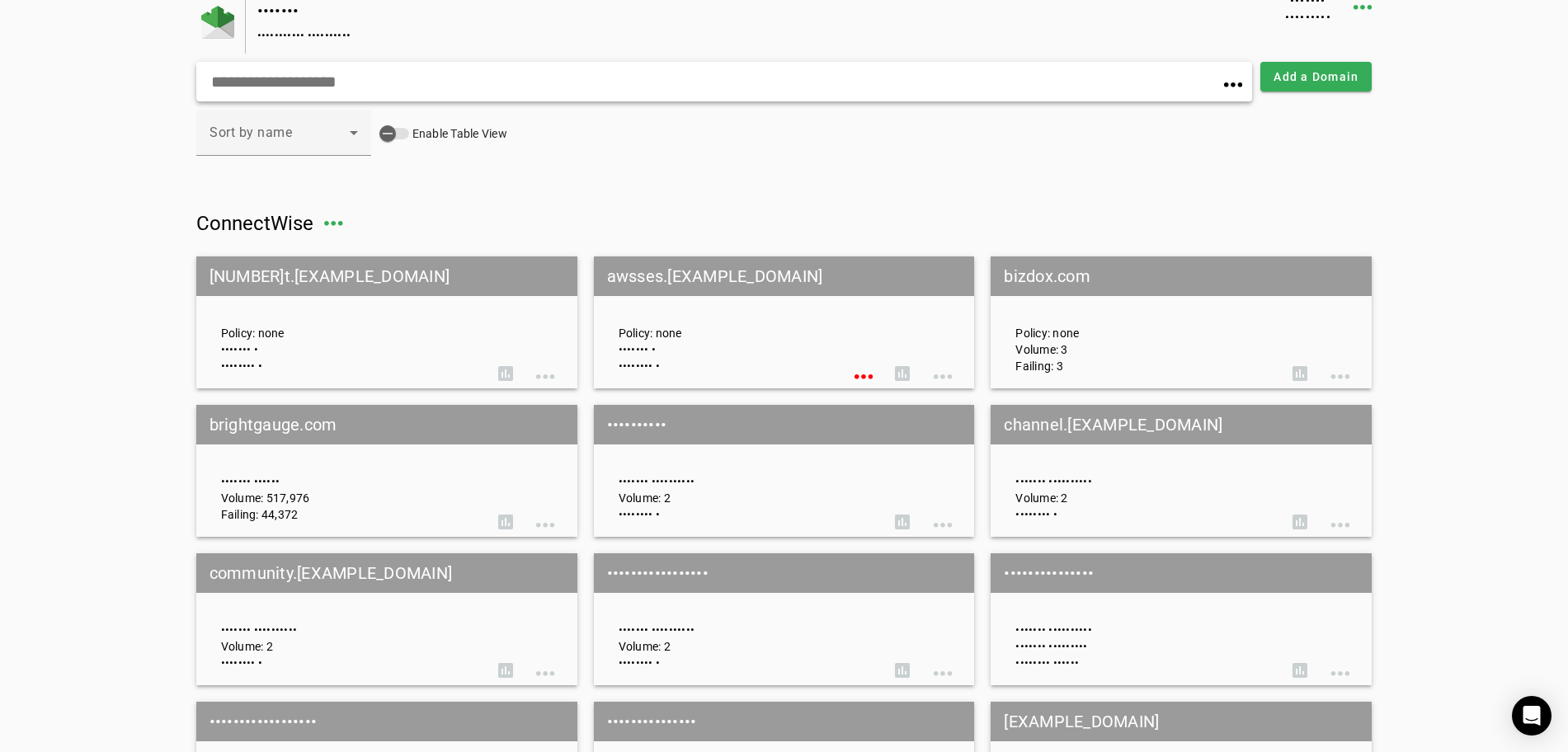 scroll, scrollTop: 0, scrollLeft: 0, axis: both 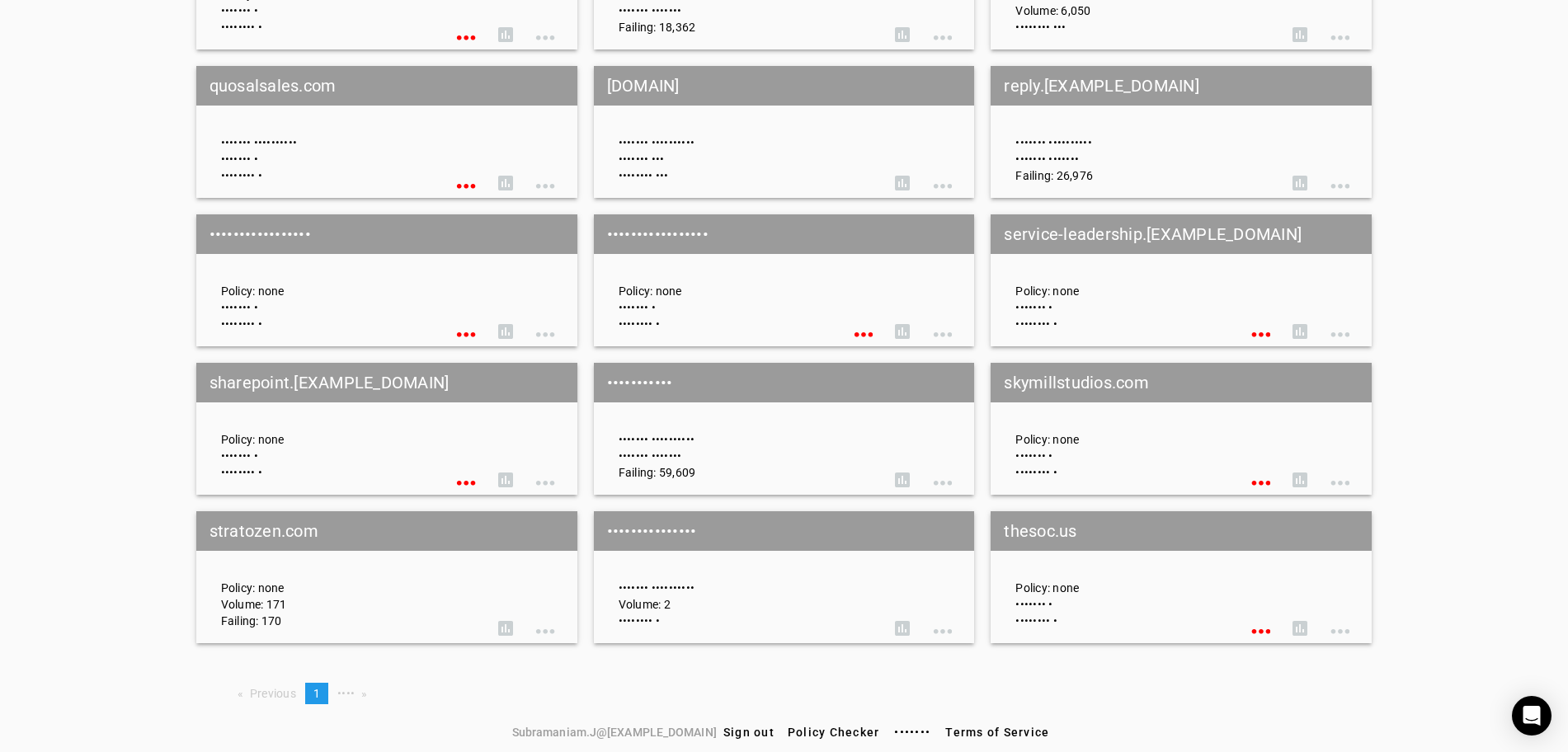 click on "•••••••••••" at bounding box center [784, 383] 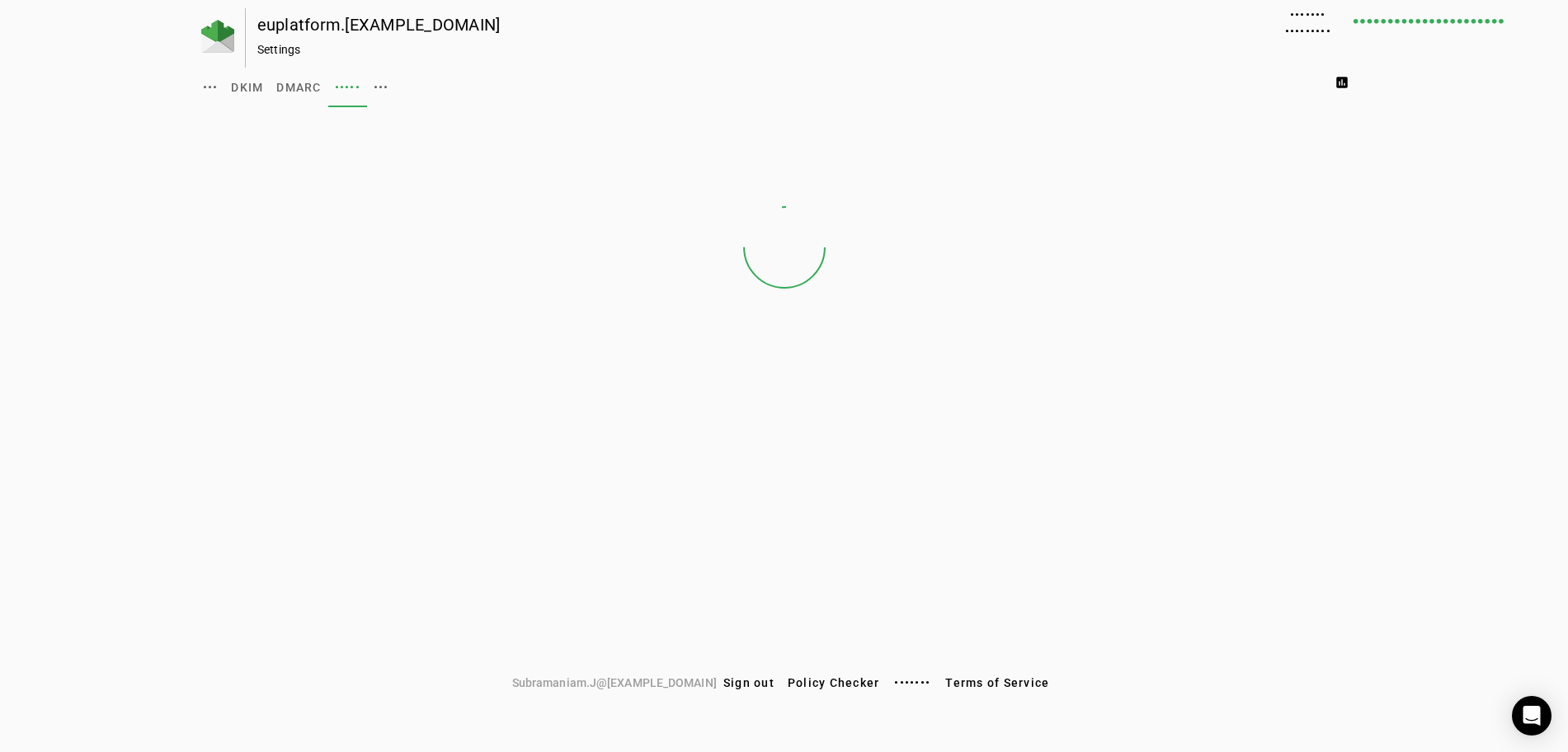 scroll, scrollTop: 0, scrollLeft: 0, axis: both 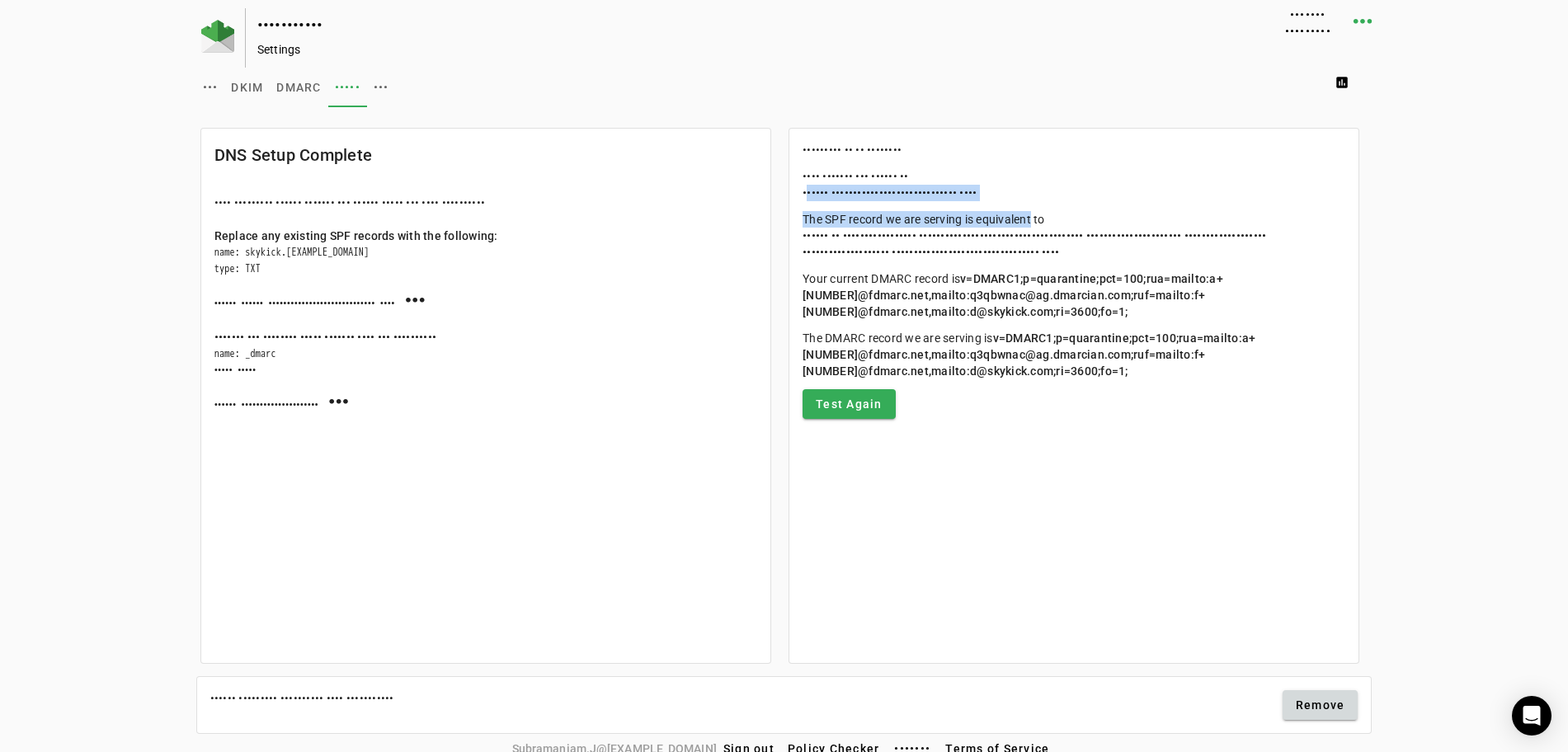 drag, startPoint x: 806, startPoint y: 187, endPoint x: 1028, endPoint y: 206, distance: 222.81158 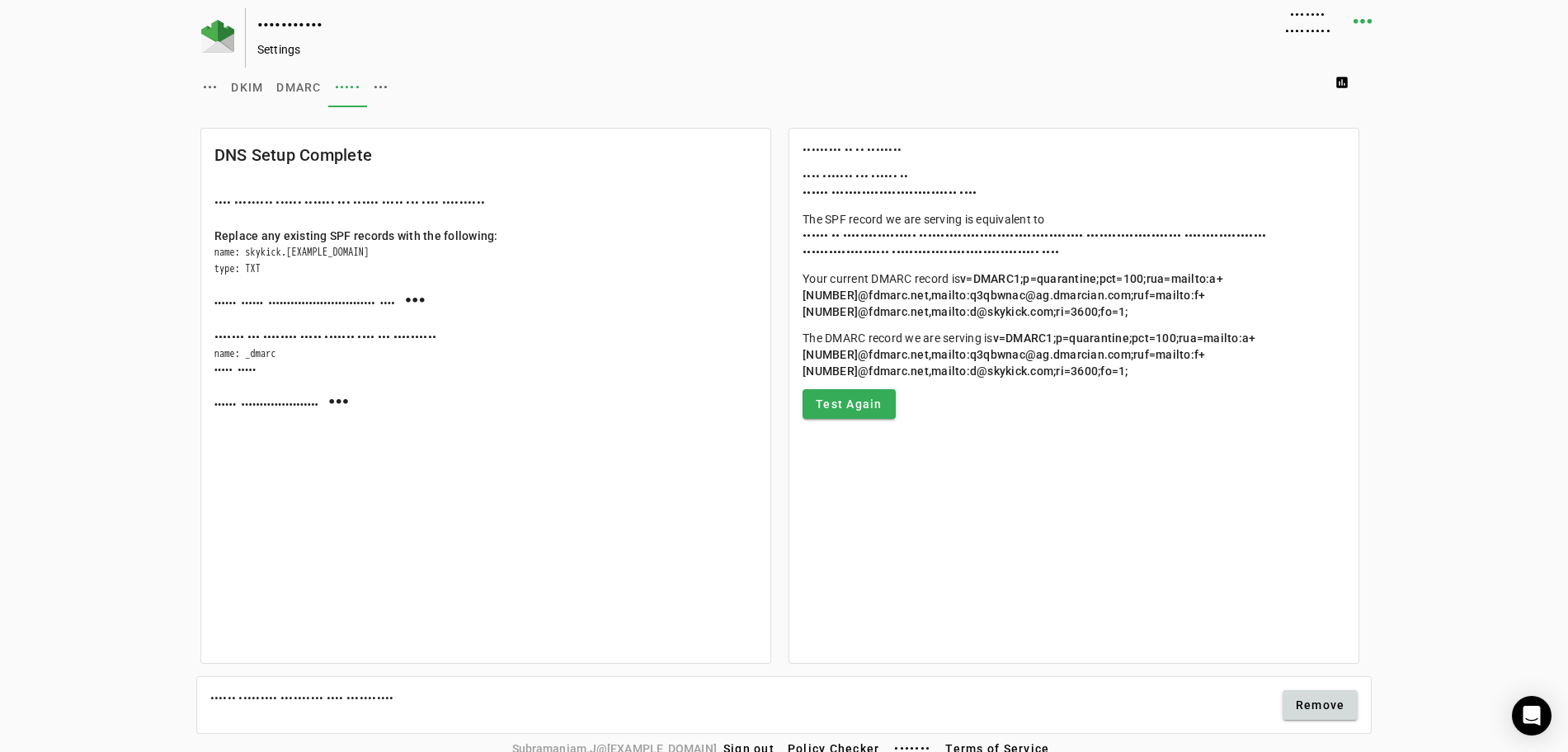 click on "v=DMARC1;p=quarantine;pct=100;rua=mailto:a+[NUMBER]@fdmarc.net,mailto:q3qbwnac@ag.dmarcian.com;ruf=mailto:f+[NUMBER]@fdmarc.net,mailto:d@skykick.com;ri=3600;fo=1;" at bounding box center [1013, 295] 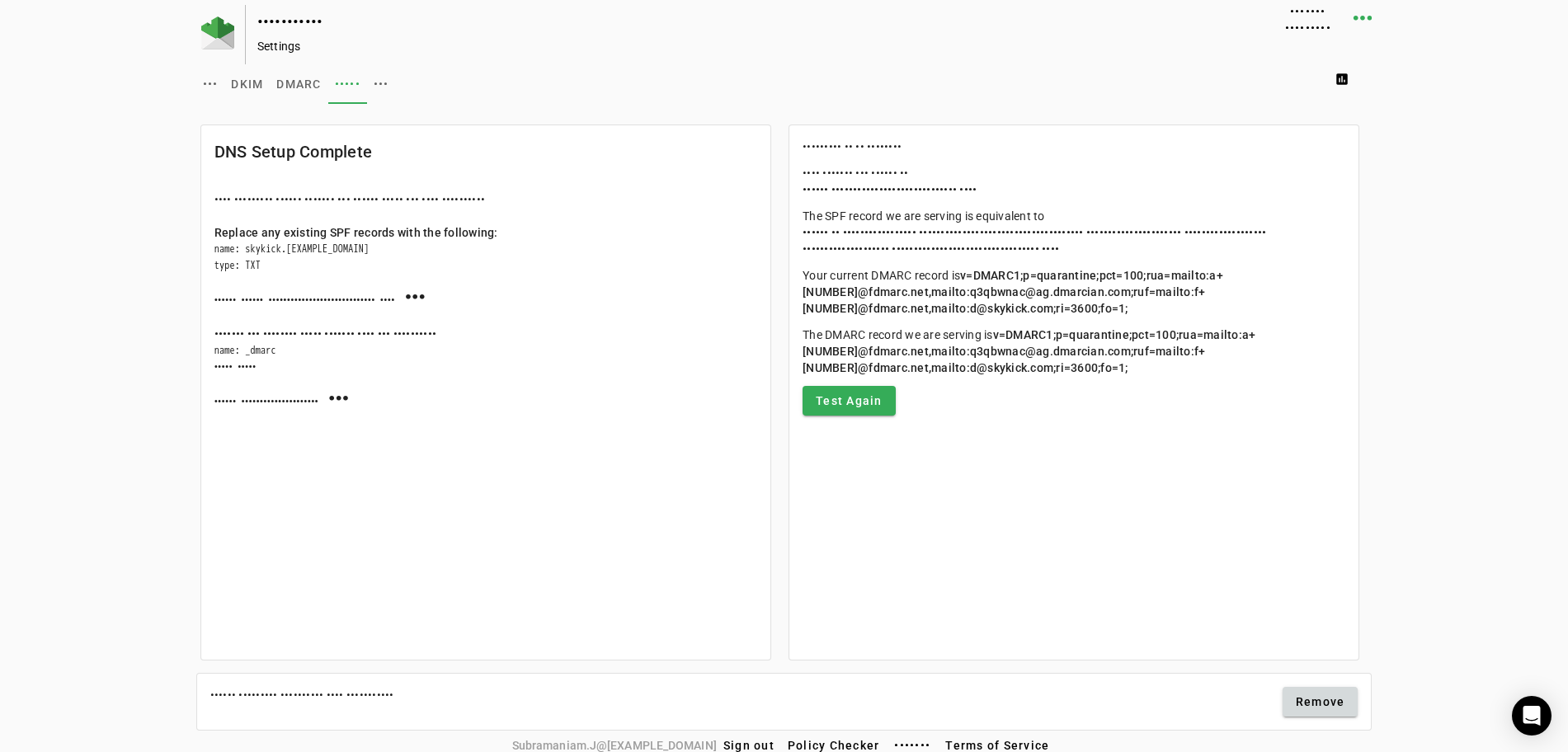 scroll, scrollTop: 0, scrollLeft: 0, axis: both 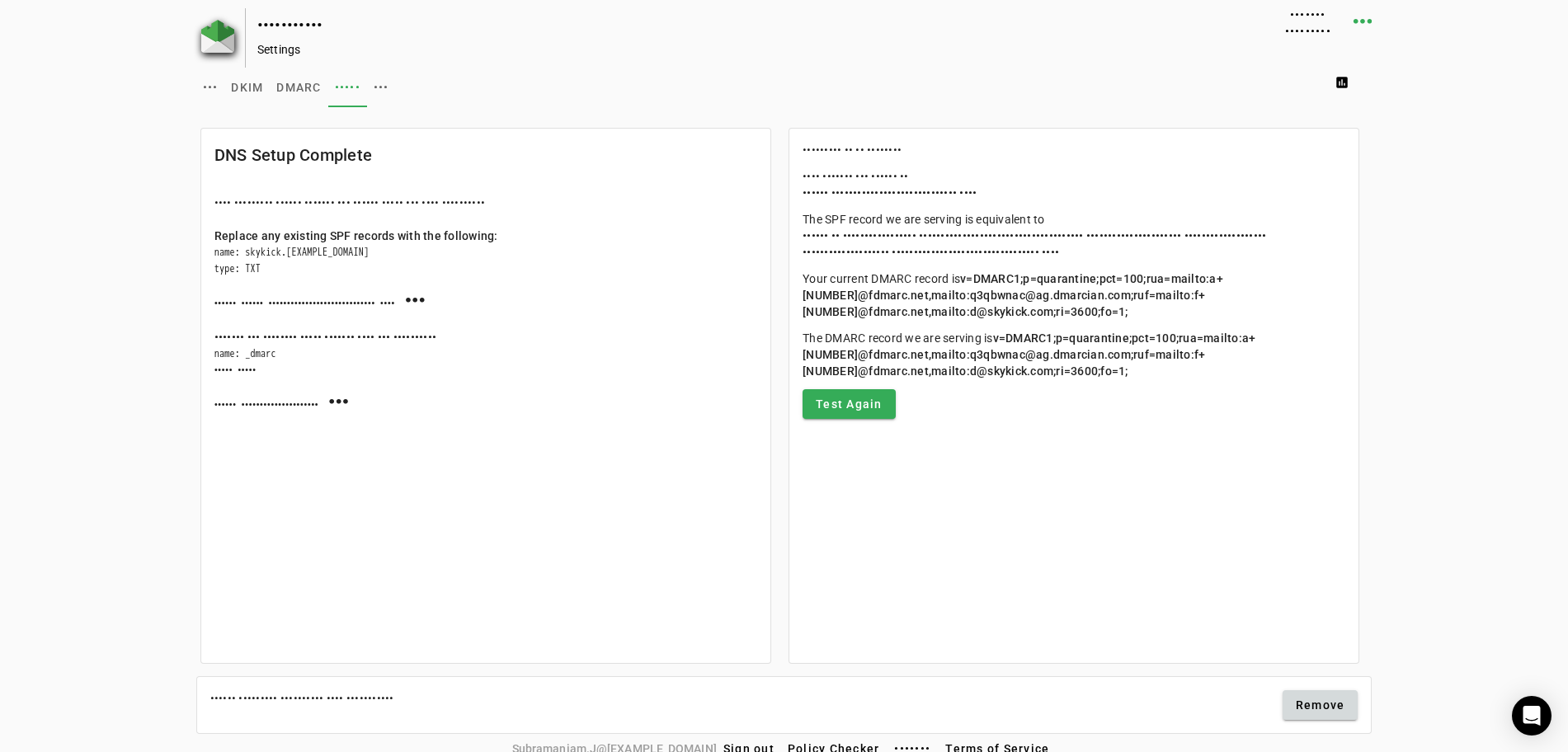 click at bounding box center [218, 36] 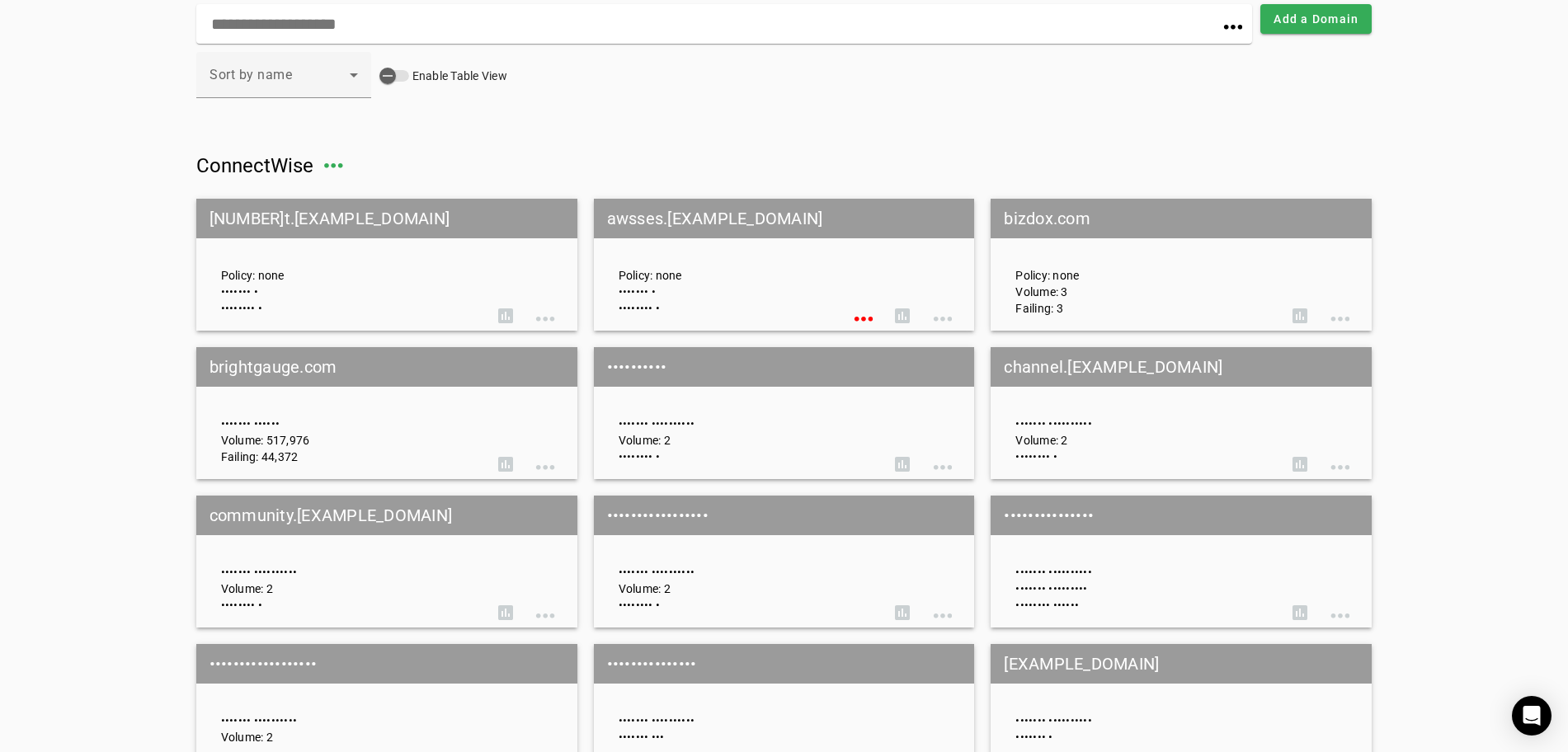 scroll, scrollTop: 103, scrollLeft: 0, axis: vertical 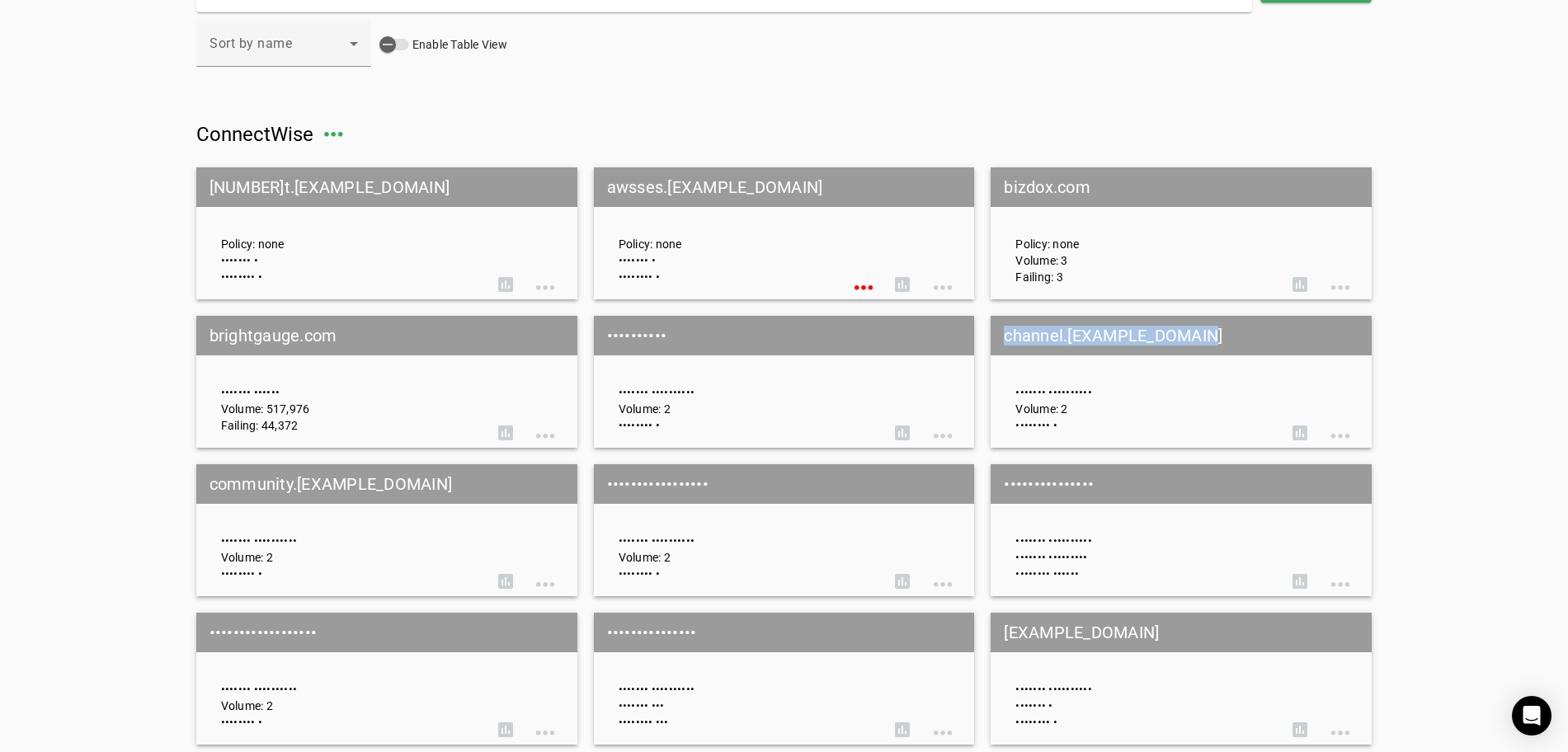 drag, startPoint x: 1234, startPoint y: 332, endPoint x: 1009, endPoint y: 332, distance: 225 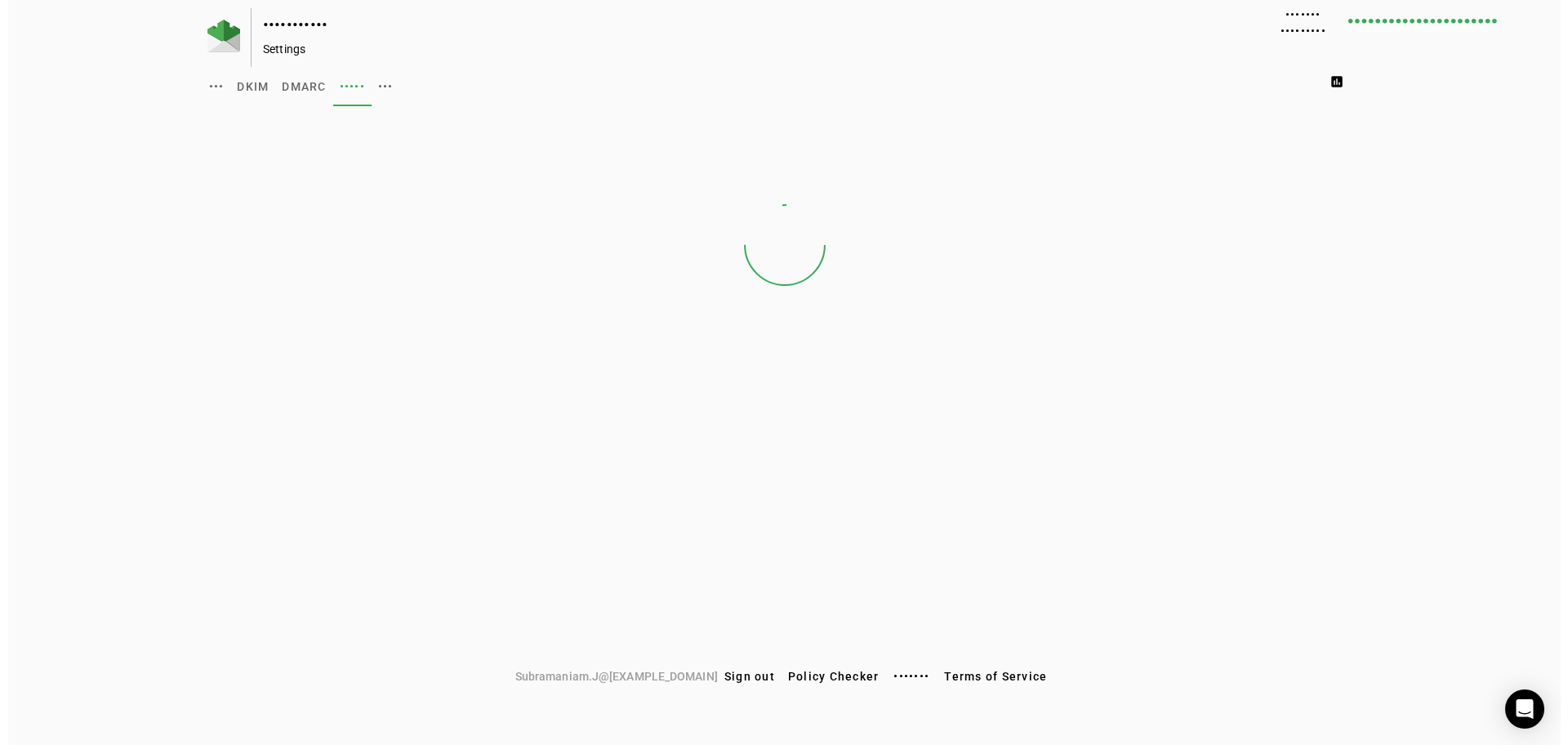 scroll, scrollTop: 0, scrollLeft: 0, axis: both 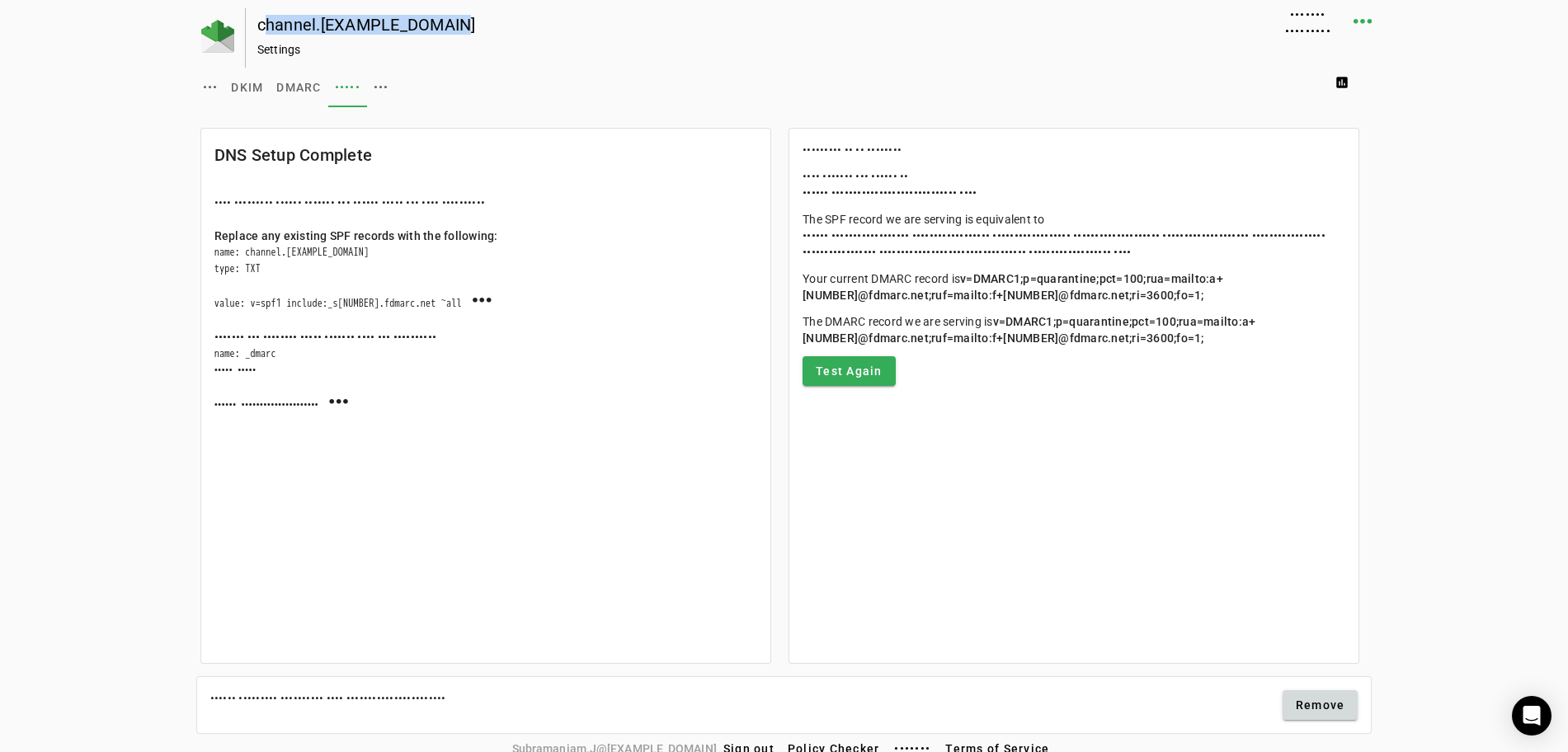drag, startPoint x: 257, startPoint y: 22, endPoint x: 470, endPoint y: 27, distance: 213.0587 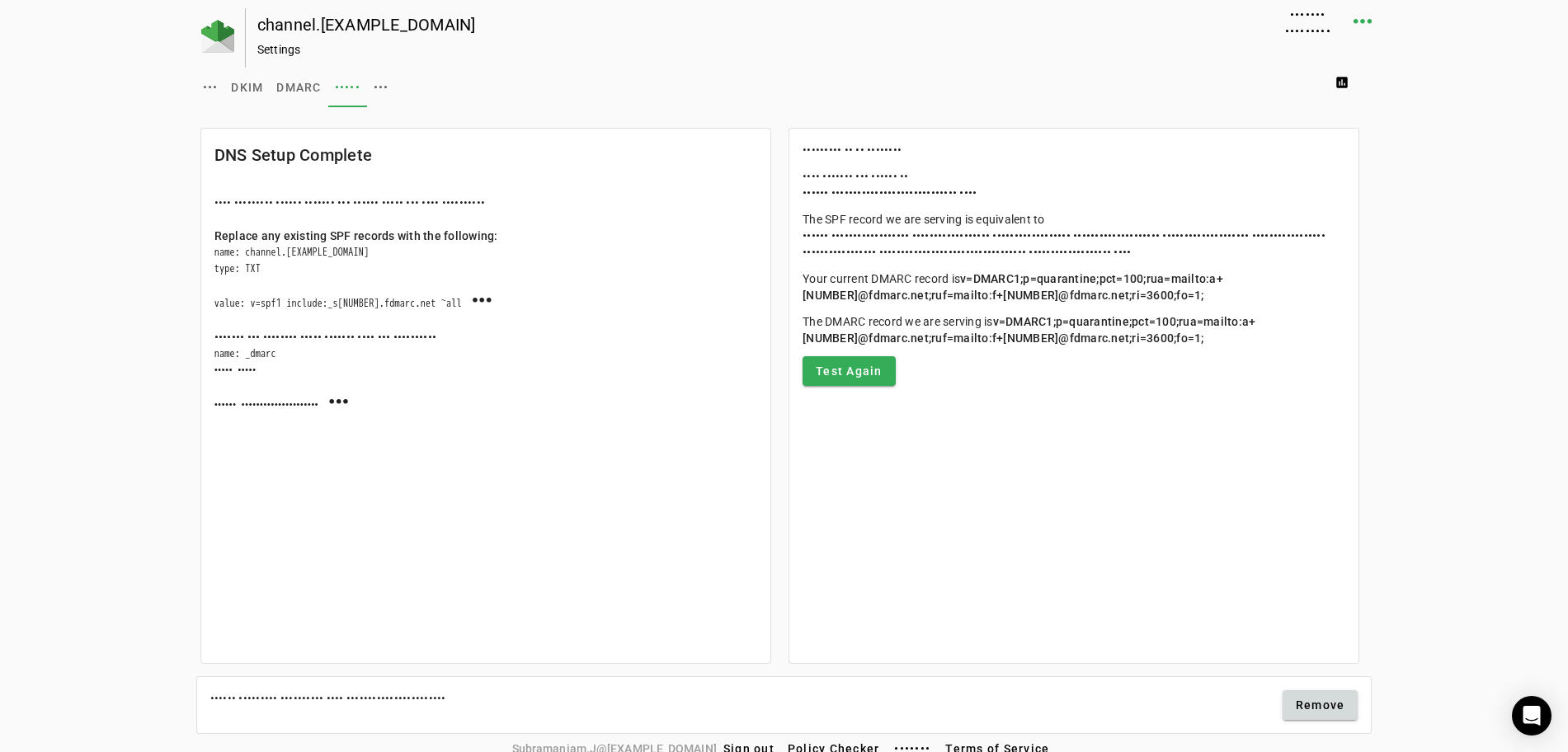 click on "Settings" at bounding box center [734, 49] 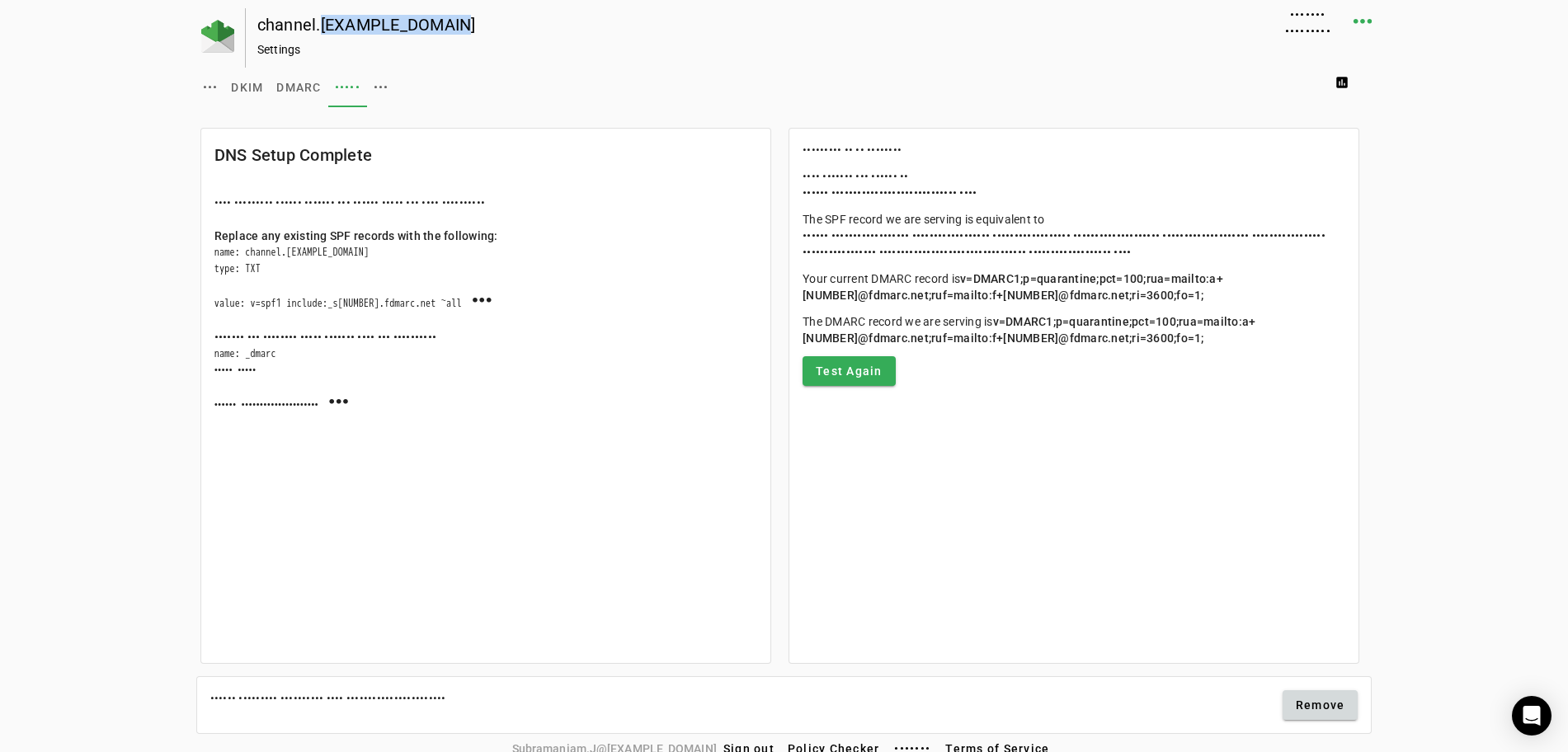 drag, startPoint x: 360, startPoint y: 29, endPoint x: 454, endPoint y: 31, distance: 94.02127 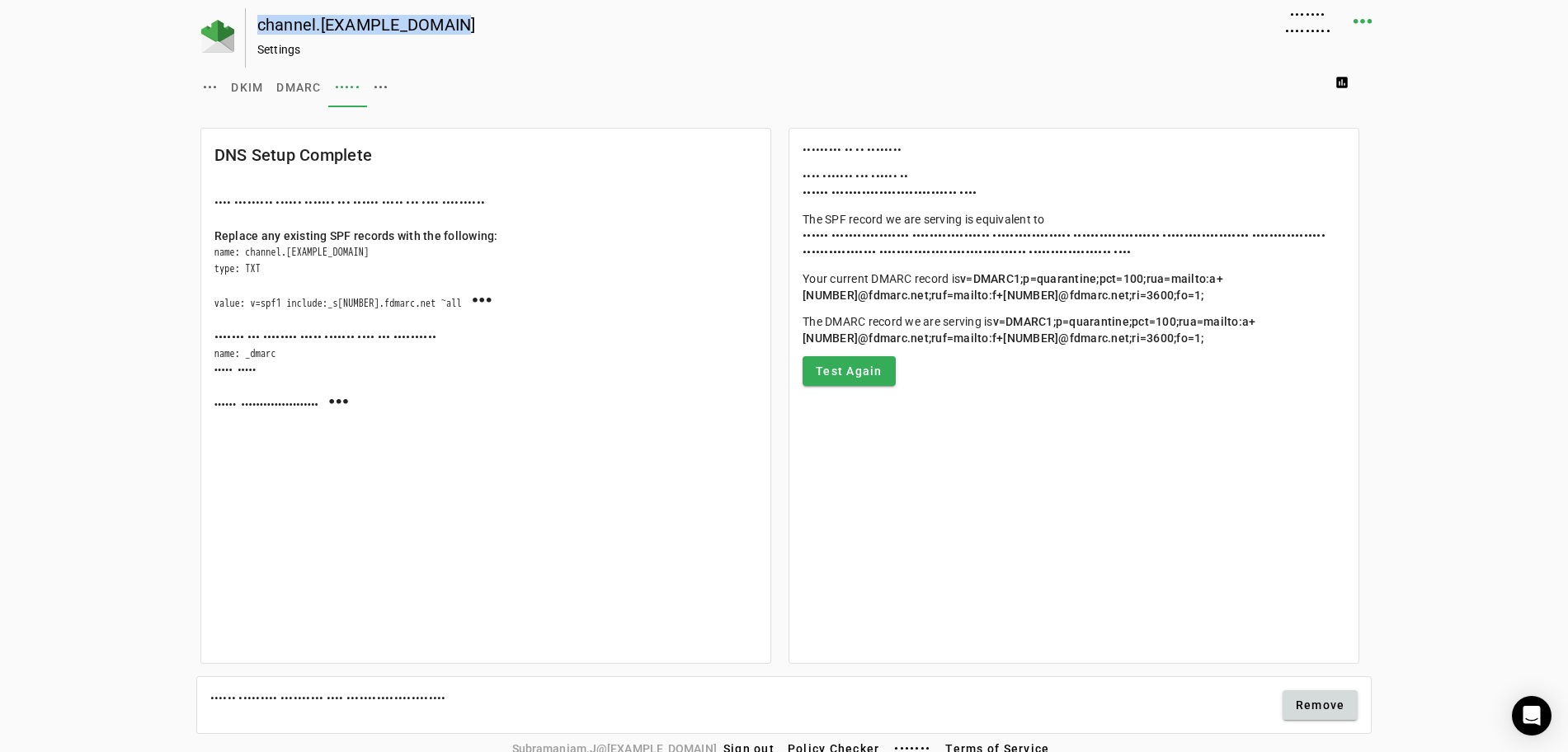 drag, startPoint x: 255, startPoint y: 21, endPoint x: 470, endPoint y: 28, distance: 215.11392 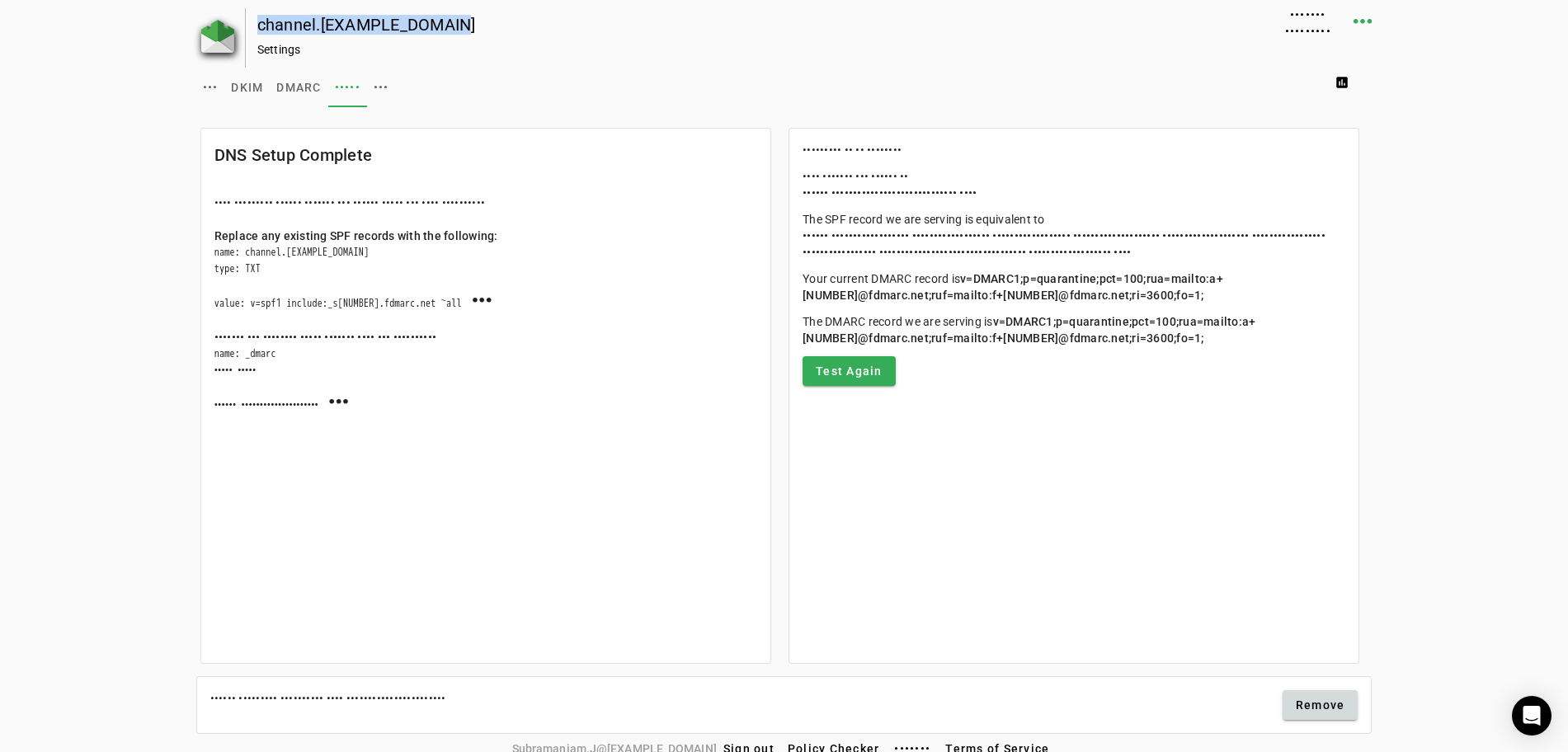 click at bounding box center [218, 36] 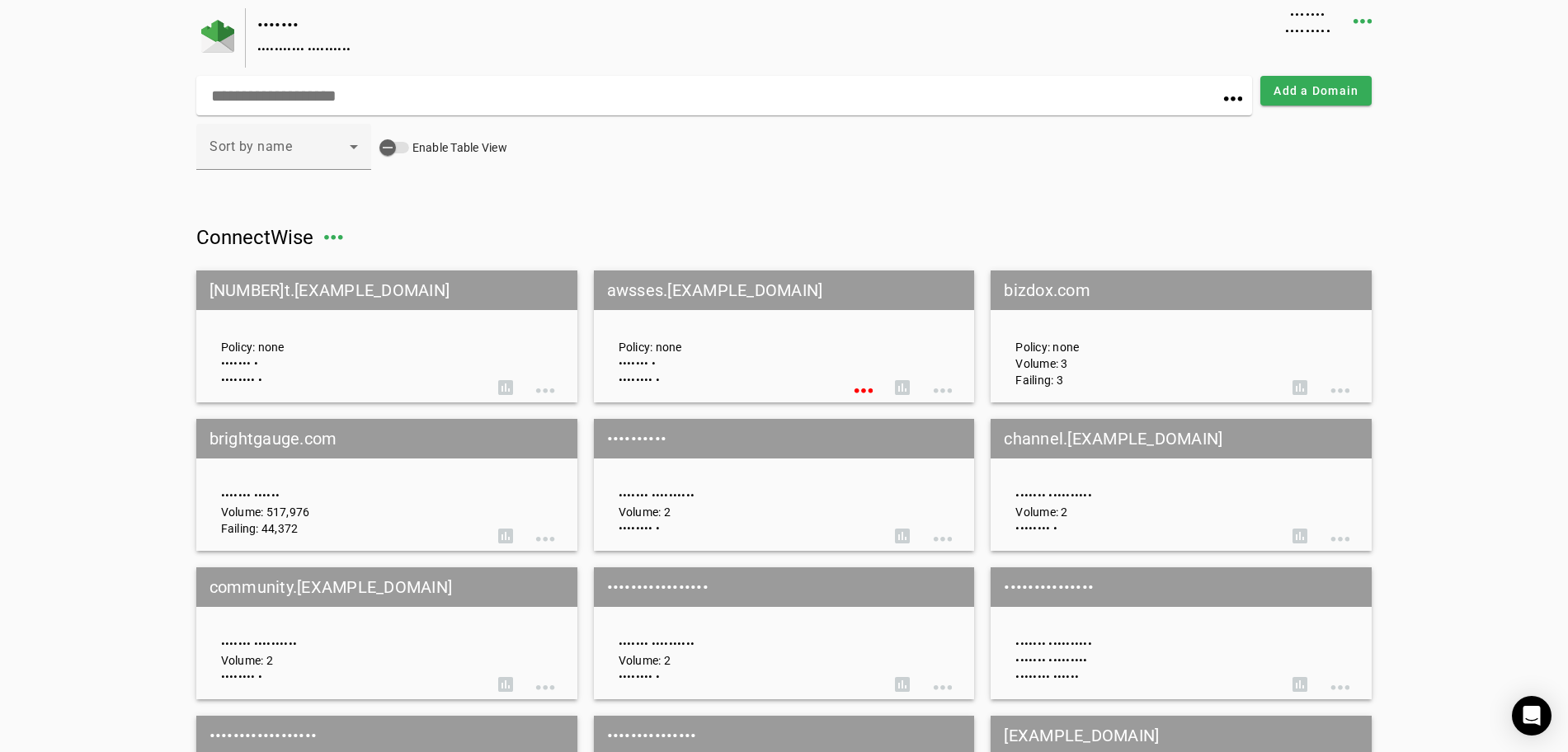 click on "channel.[EXAMPLE_DOMAIN]" at bounding box center [1181, 439] 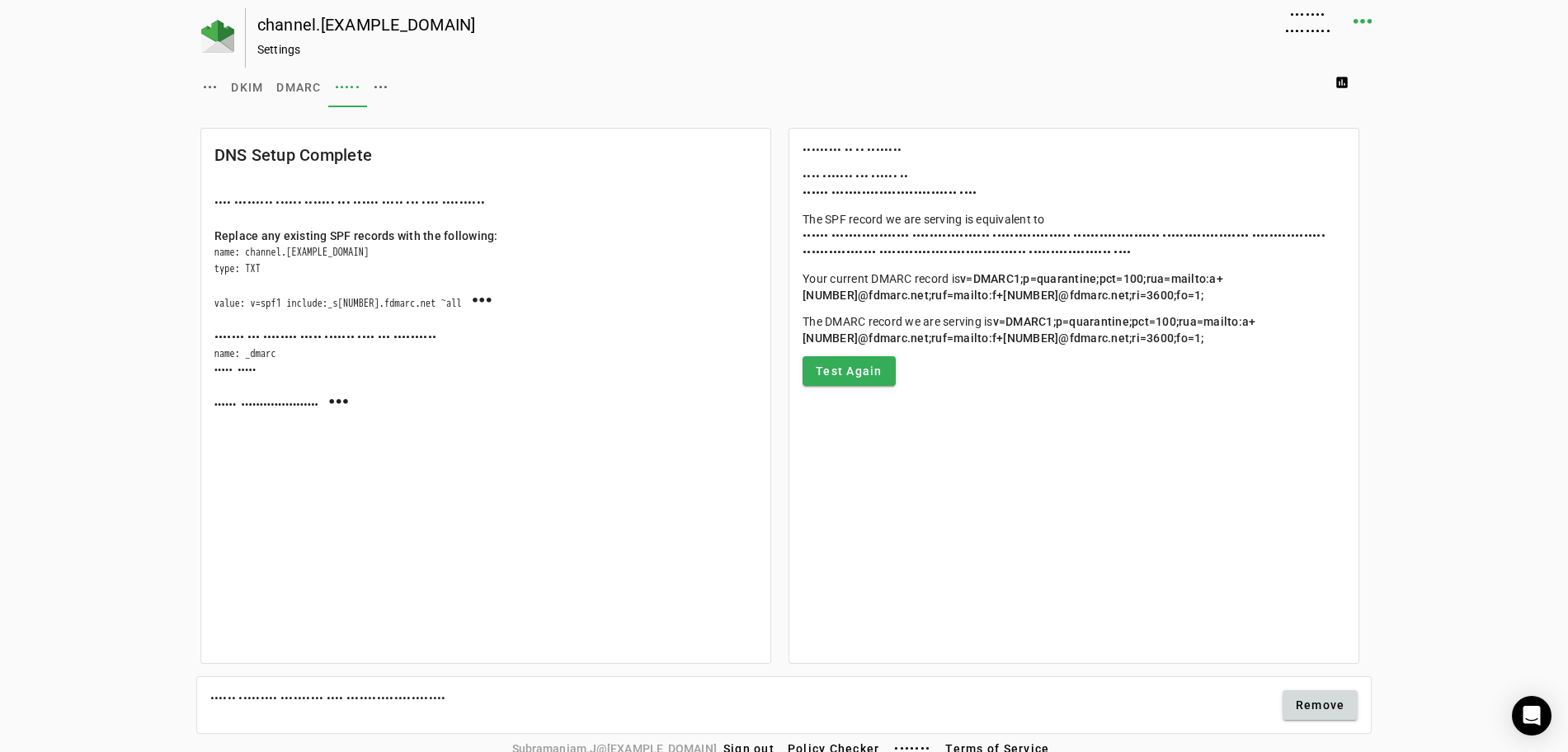 drag, startPoint x: 237, startPoint y: 374, endPoint x: 291, endPoint y: 373, distance: 54.009258 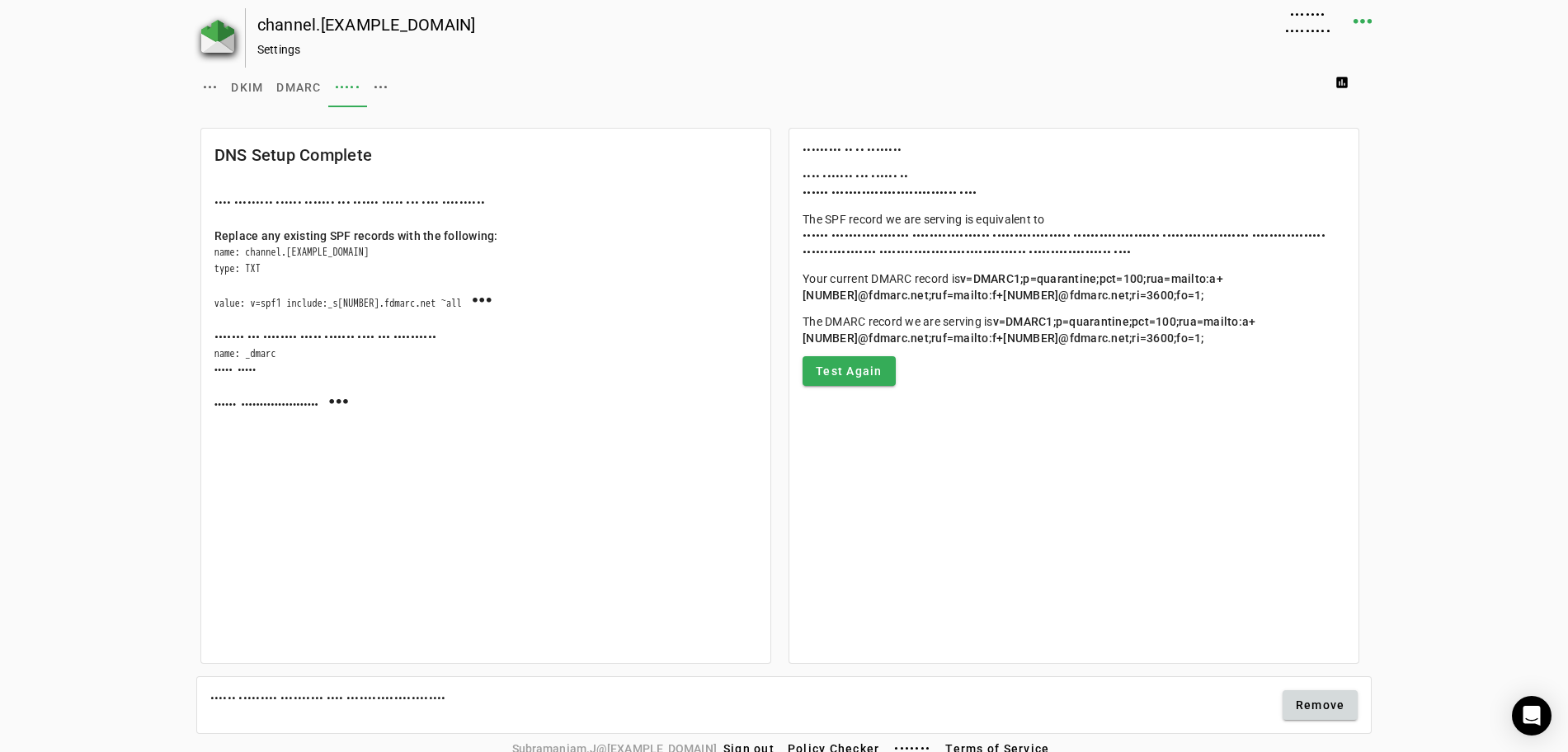 click at bounding box center (218, 36) 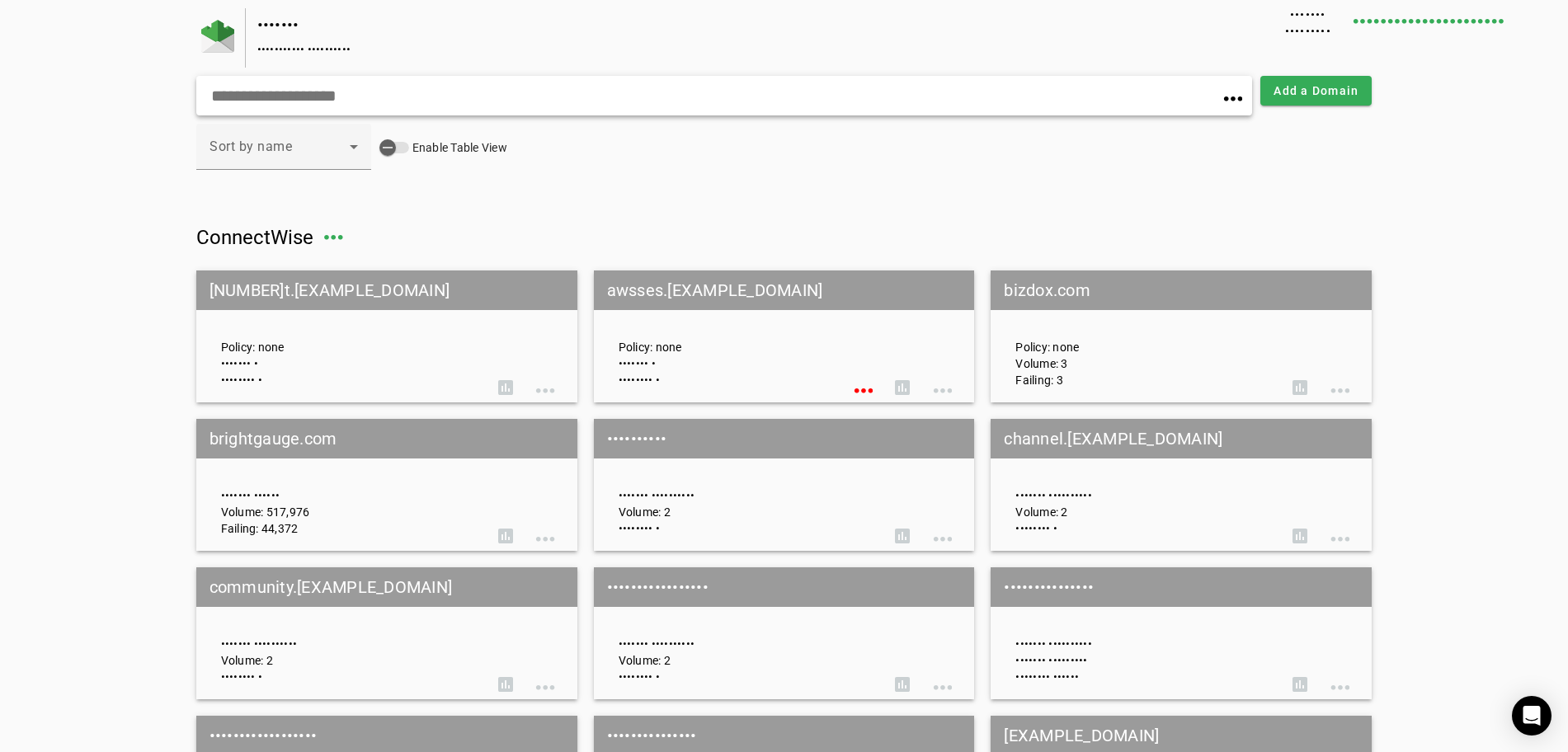 drag, startPoint x: 535, startPoint y: 87, endPoint x: 195, endPoint y: 79, distance: 340.0941 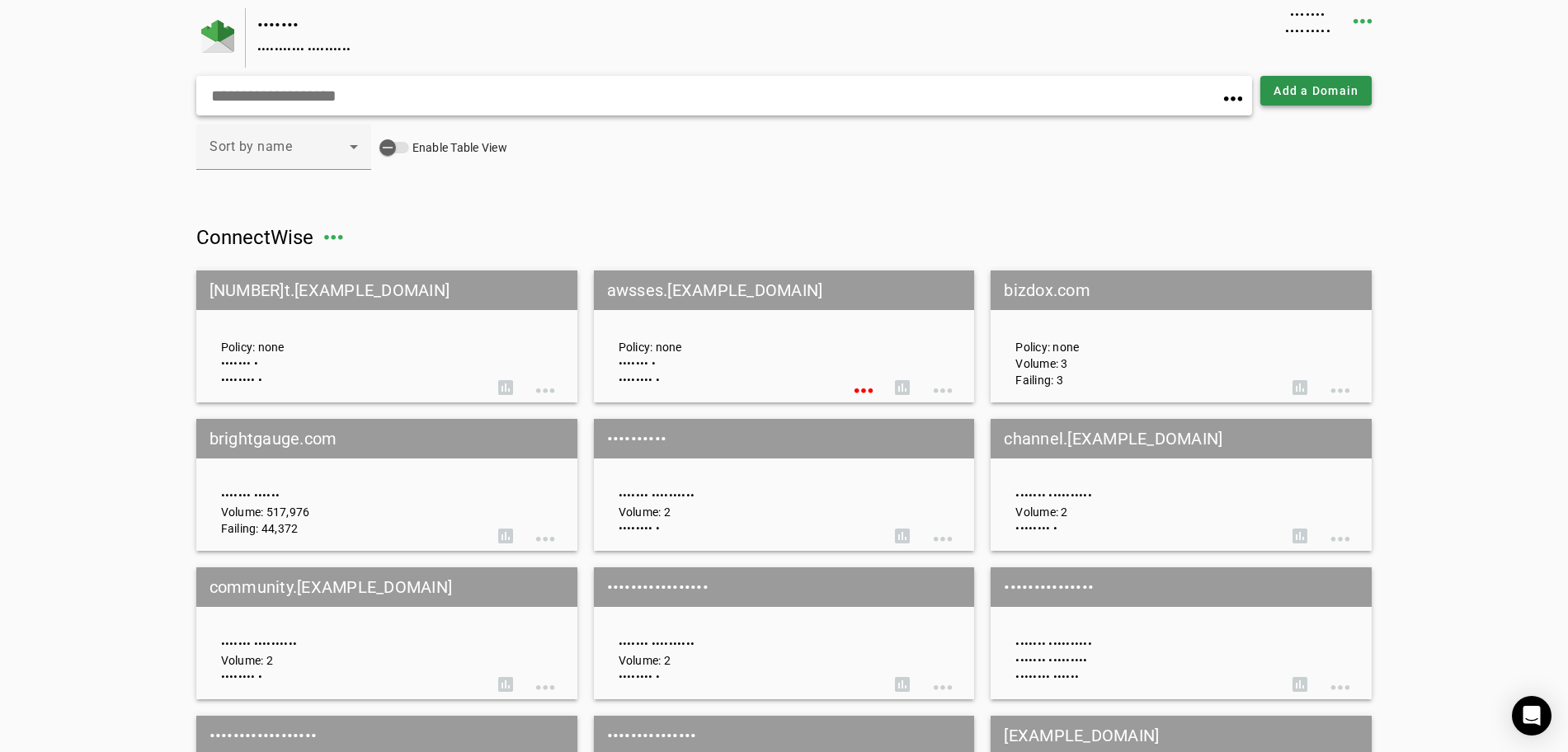 click on "Add a Domain" at bounding box center (1316, 91) 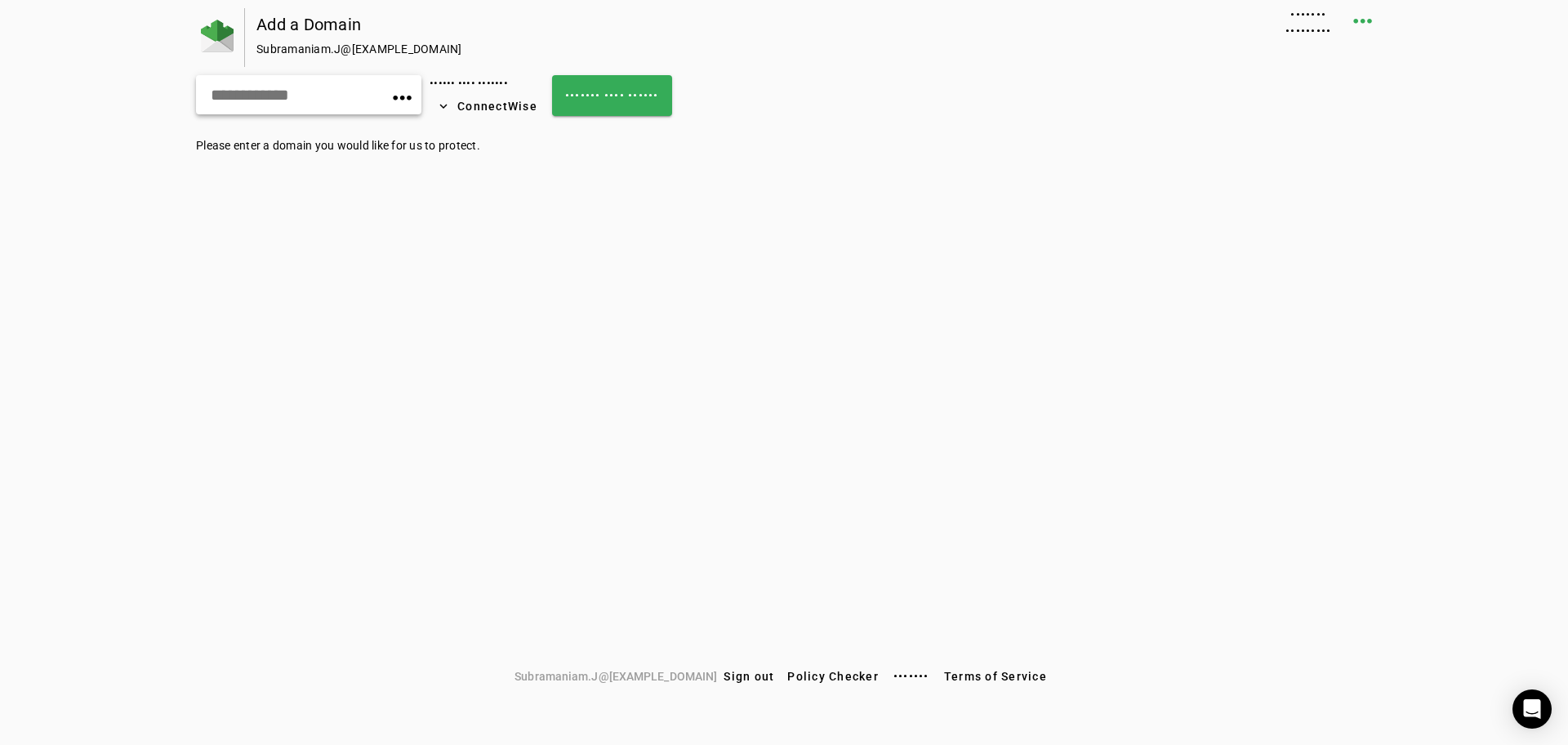 click at bounding box center [271, 95] 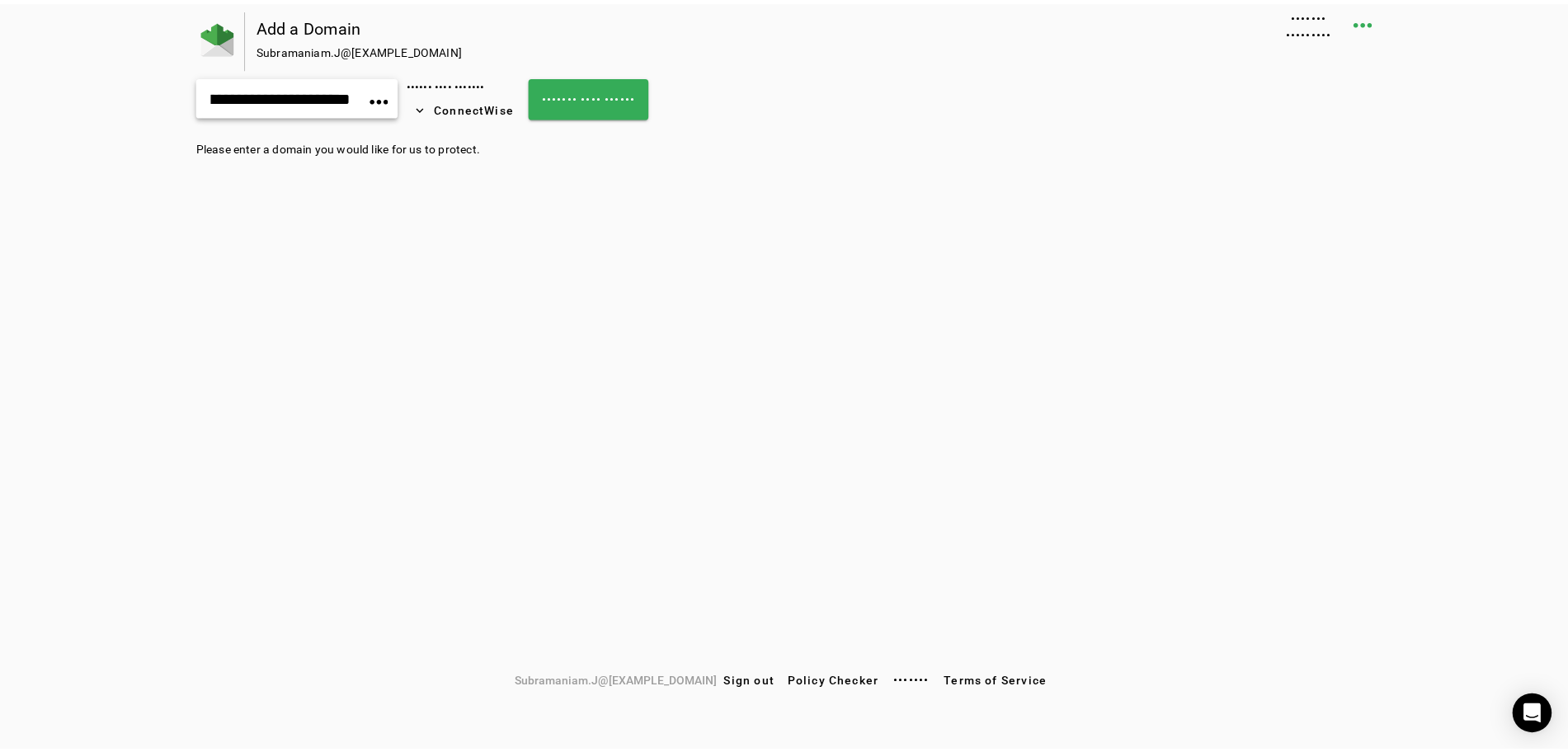scroll, scrollTop: 0, scrollLeft: 68, axis: horizontal 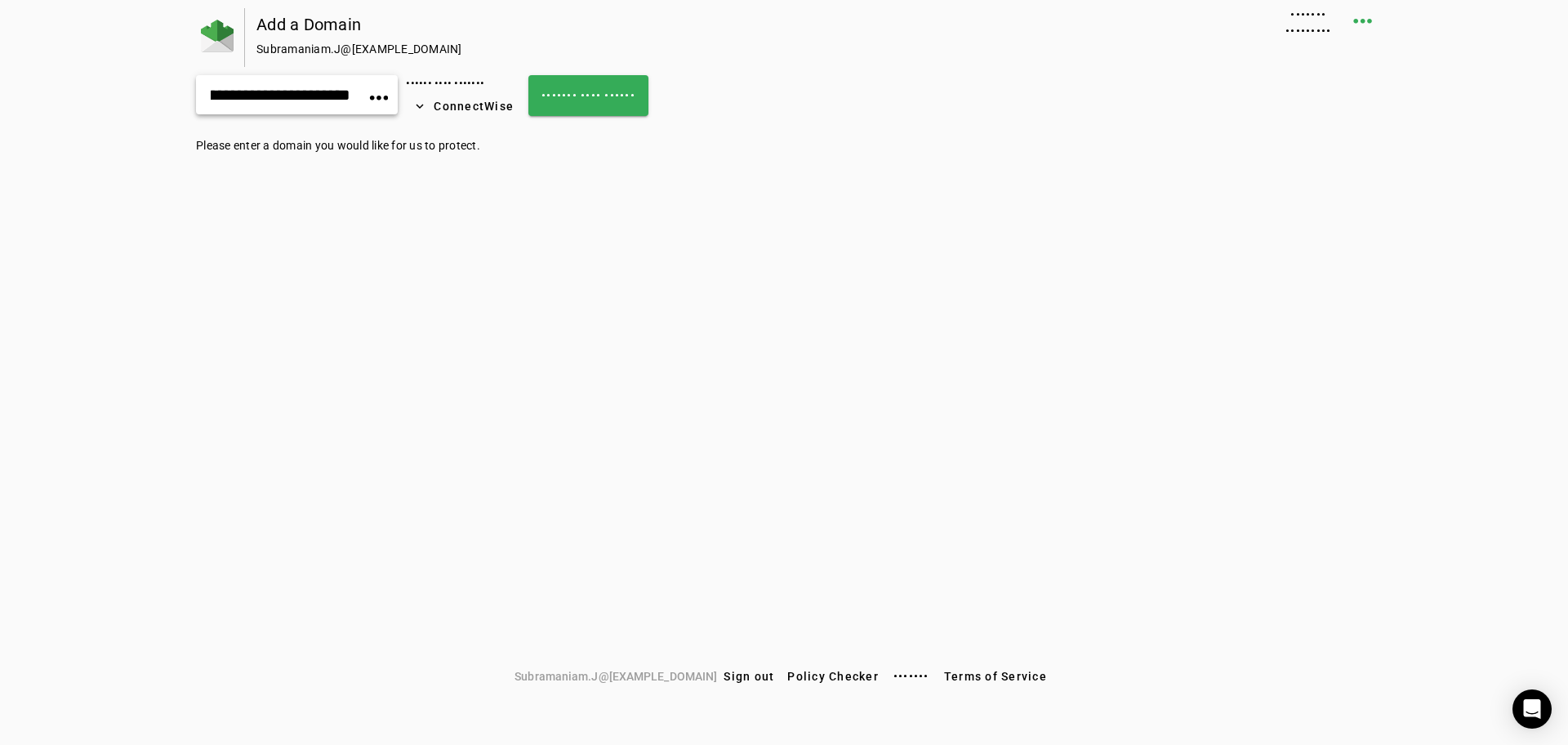 type on "**********" 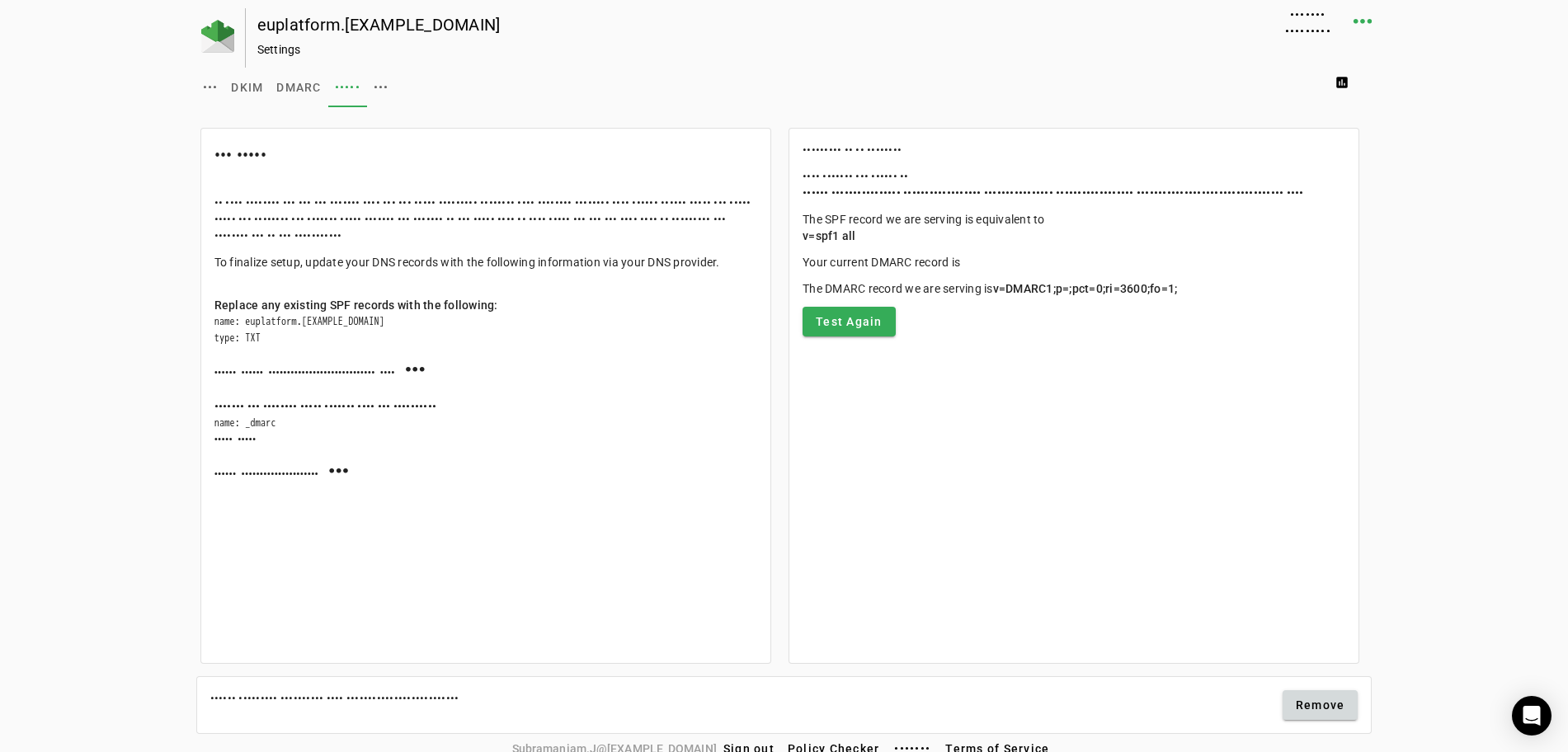 drag, startPoint x: 242, startPoint y: 439, endPoint x: 292, endPoint y: 439, distance: 50 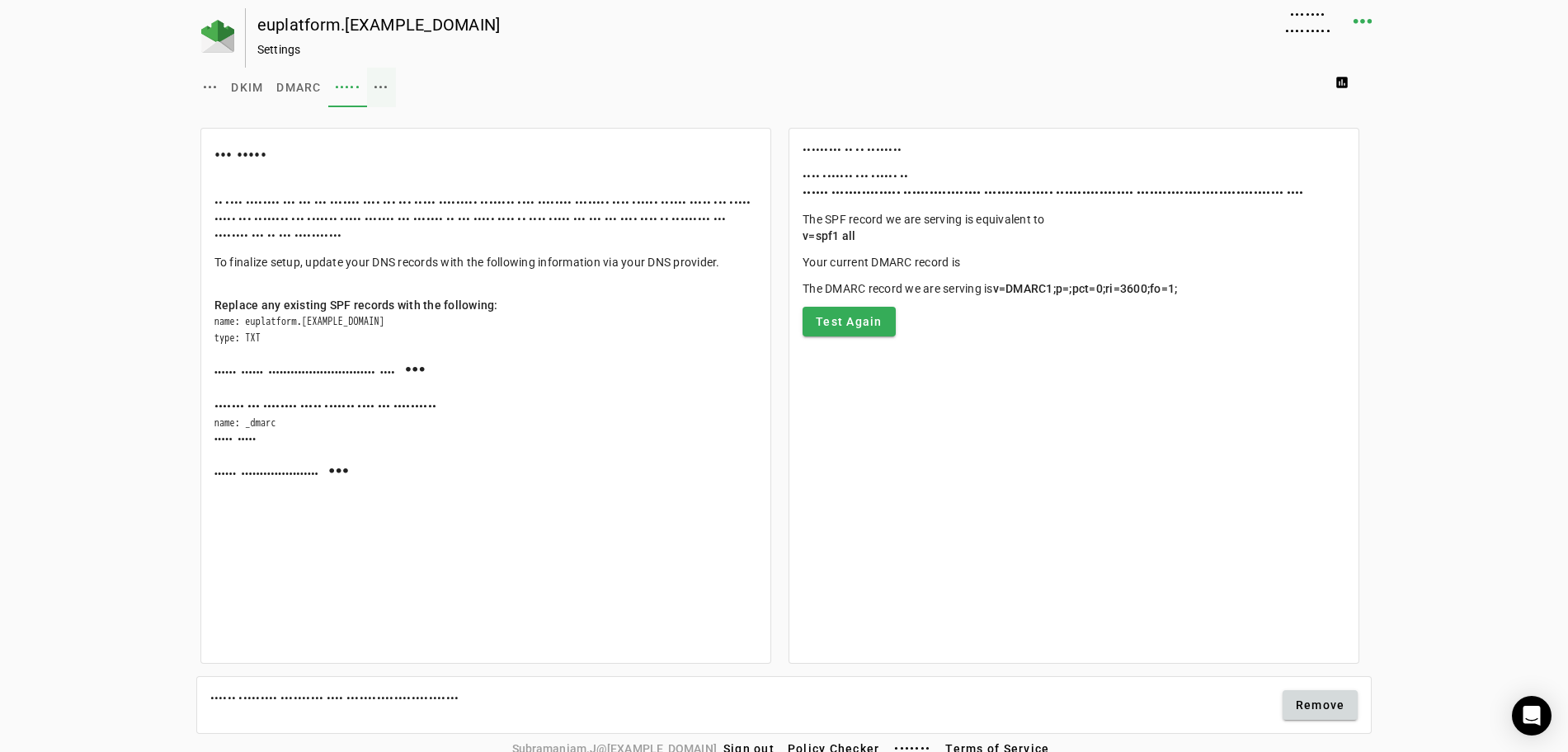 click on "•••" at bounding box center (381, 87) 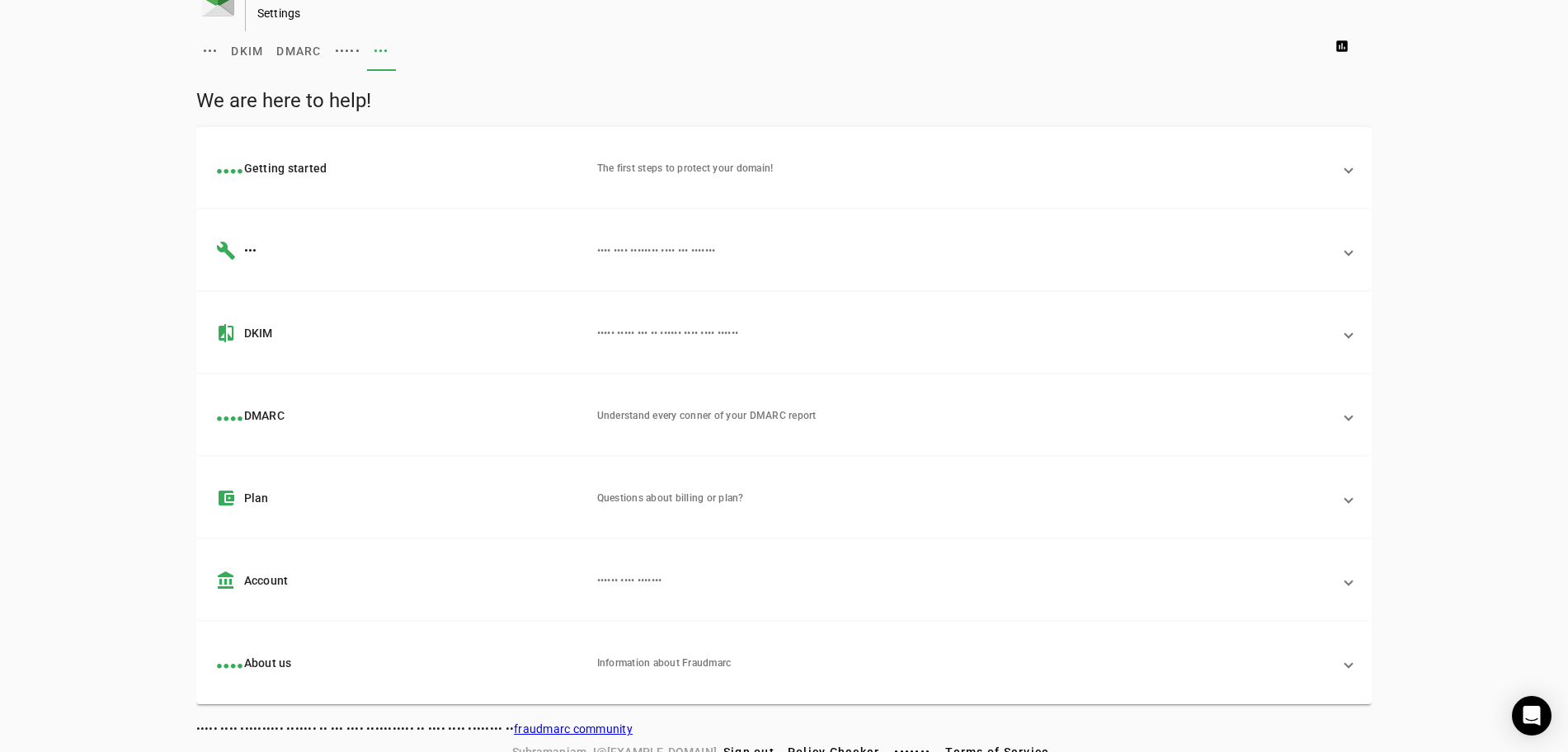 scroll, scrollTop: 56, scrollLeft: 0, axis: vertical 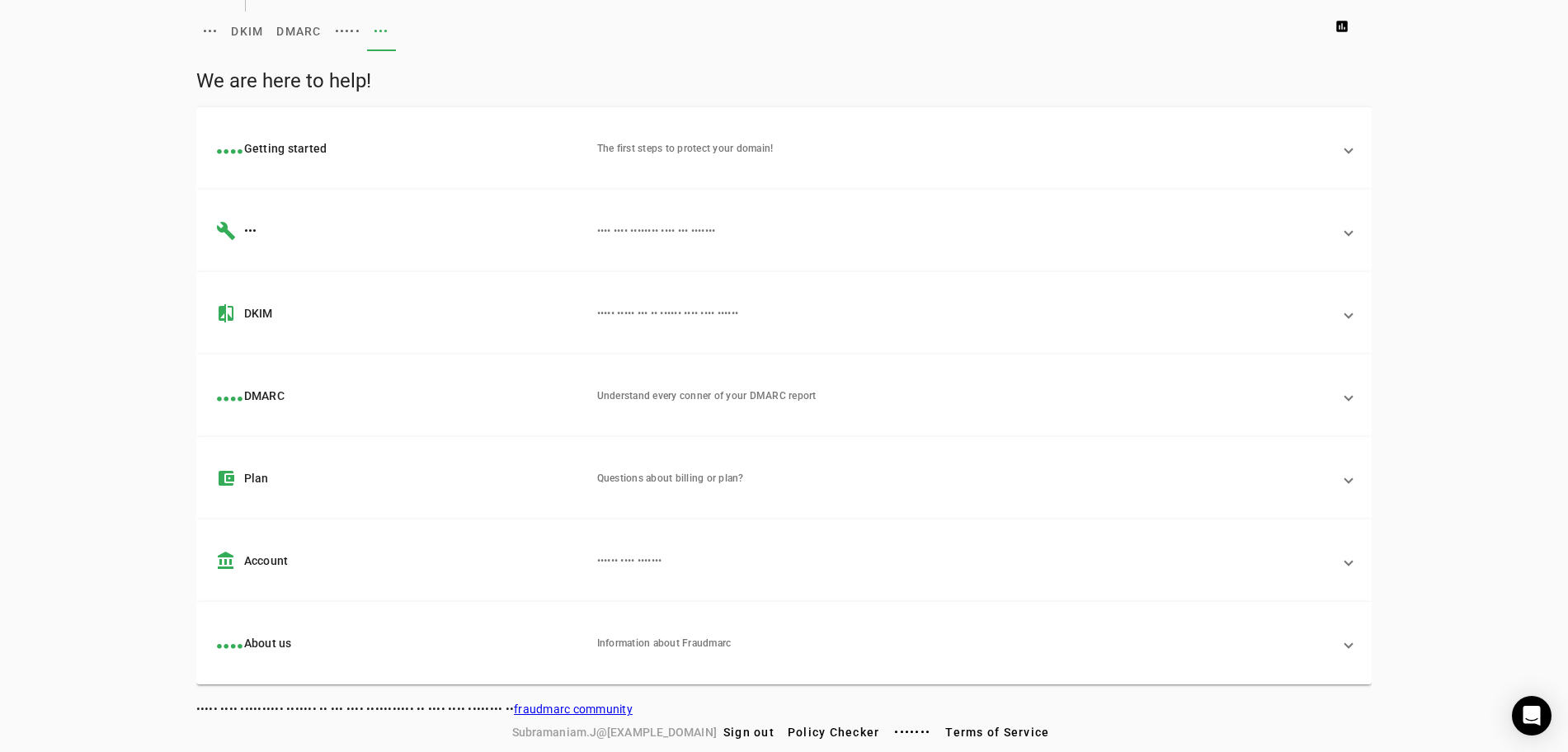 click on "directions_run  Getting started" at bounding box center [400, 148] 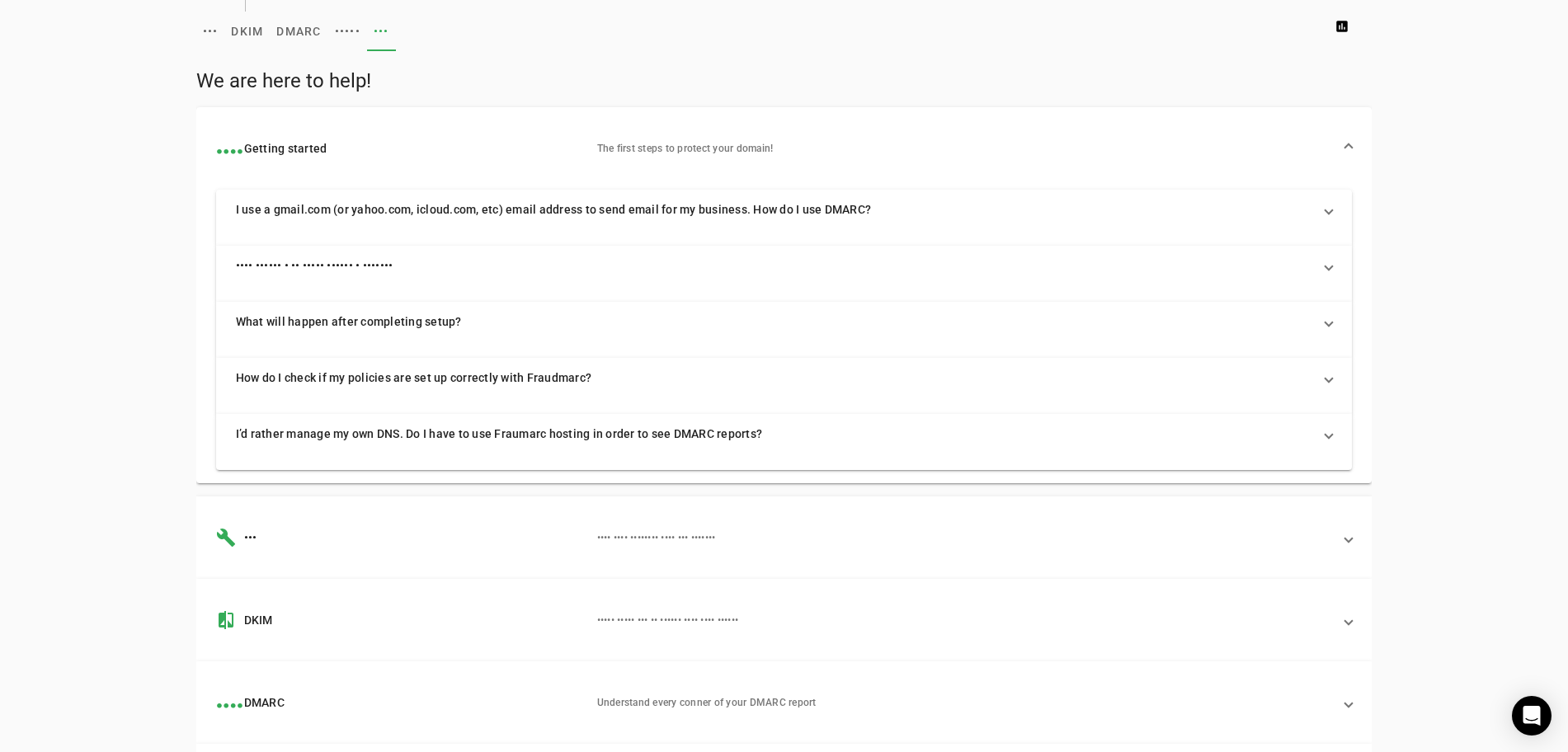 click on "•••• •••••• • •• ••••• •••••• • •••••••" at bounding box center [781, 266] 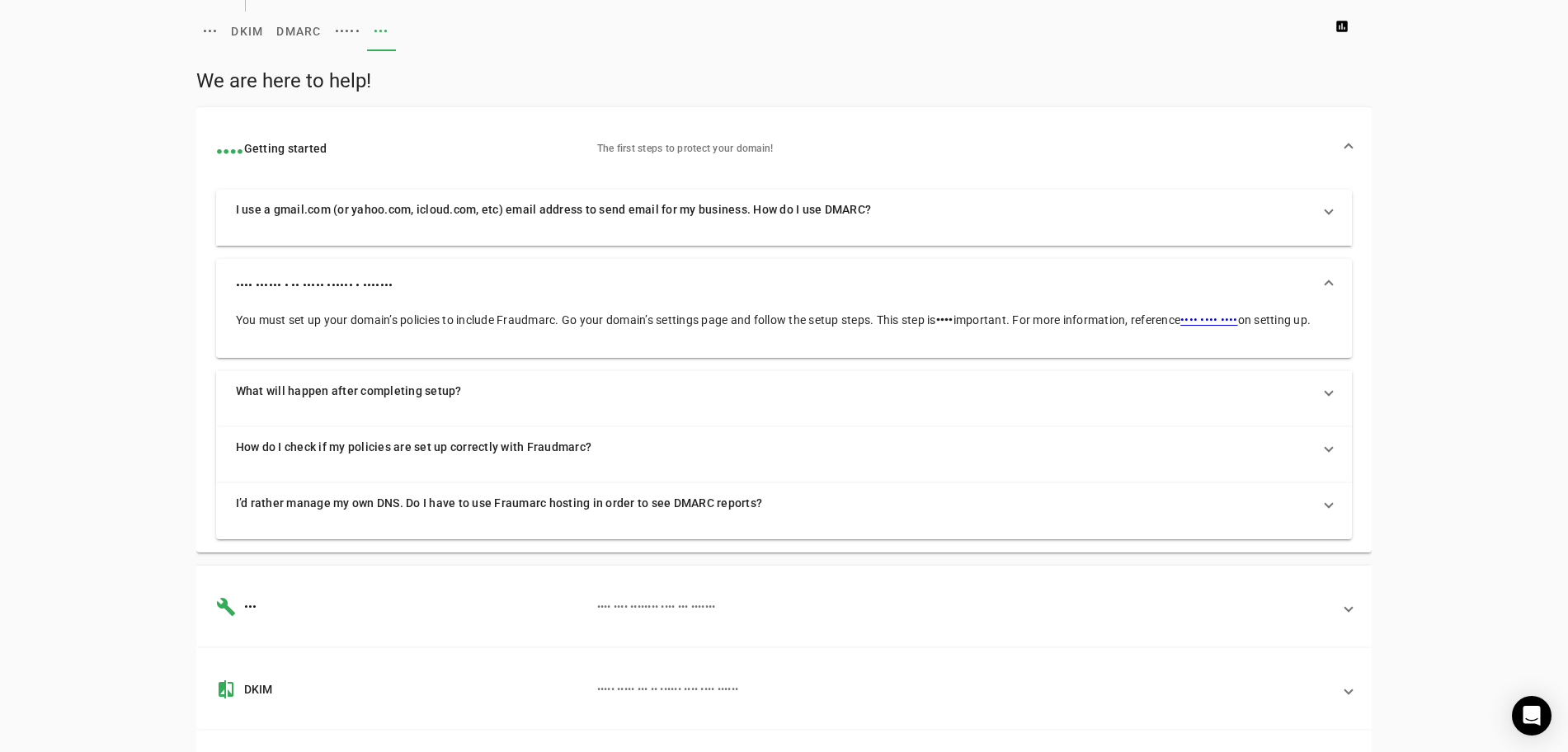 click on "What will happen after completing setup?" at bounding box center [781, 391] 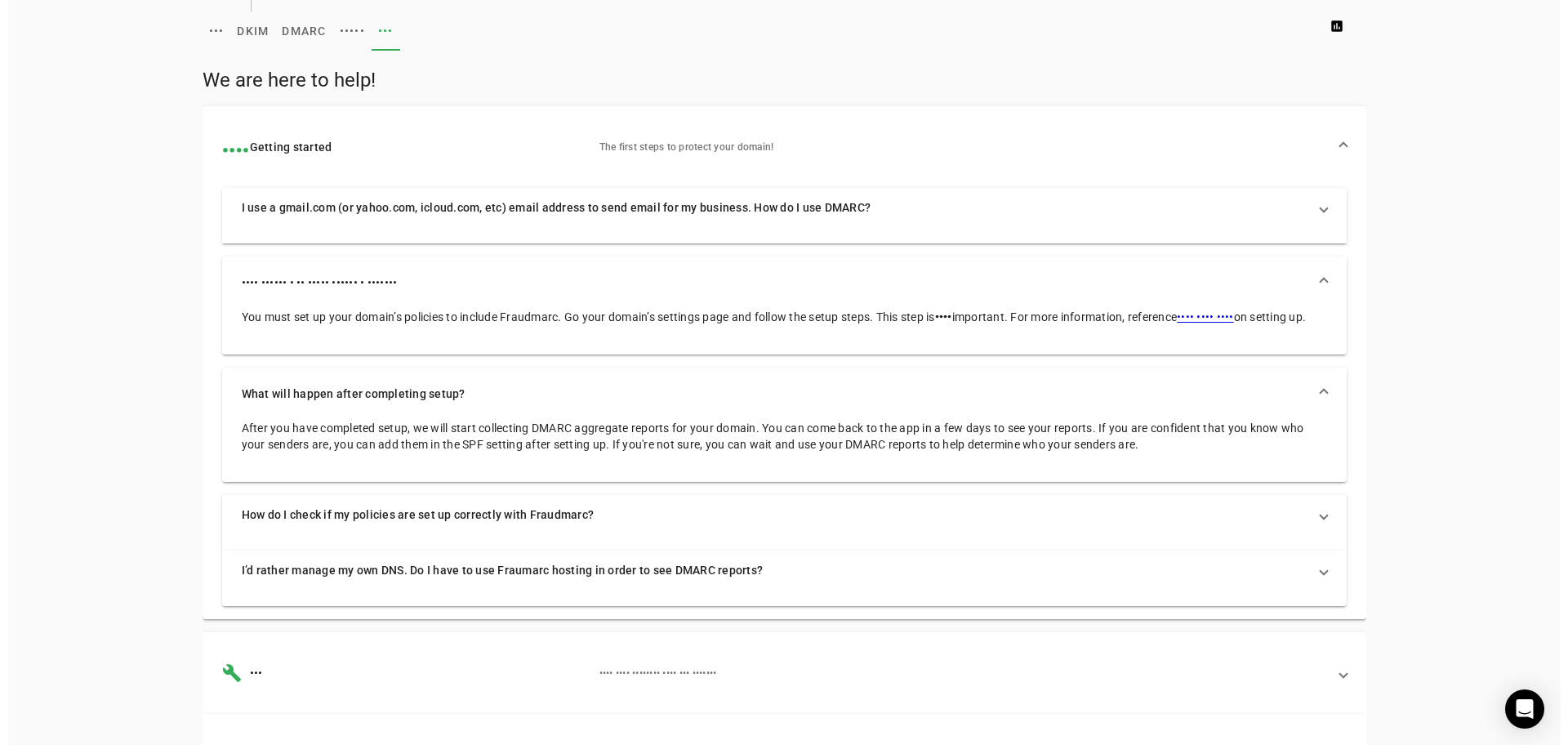 scroll, scrollTop: 0, scrollLeft: 0, axis: both 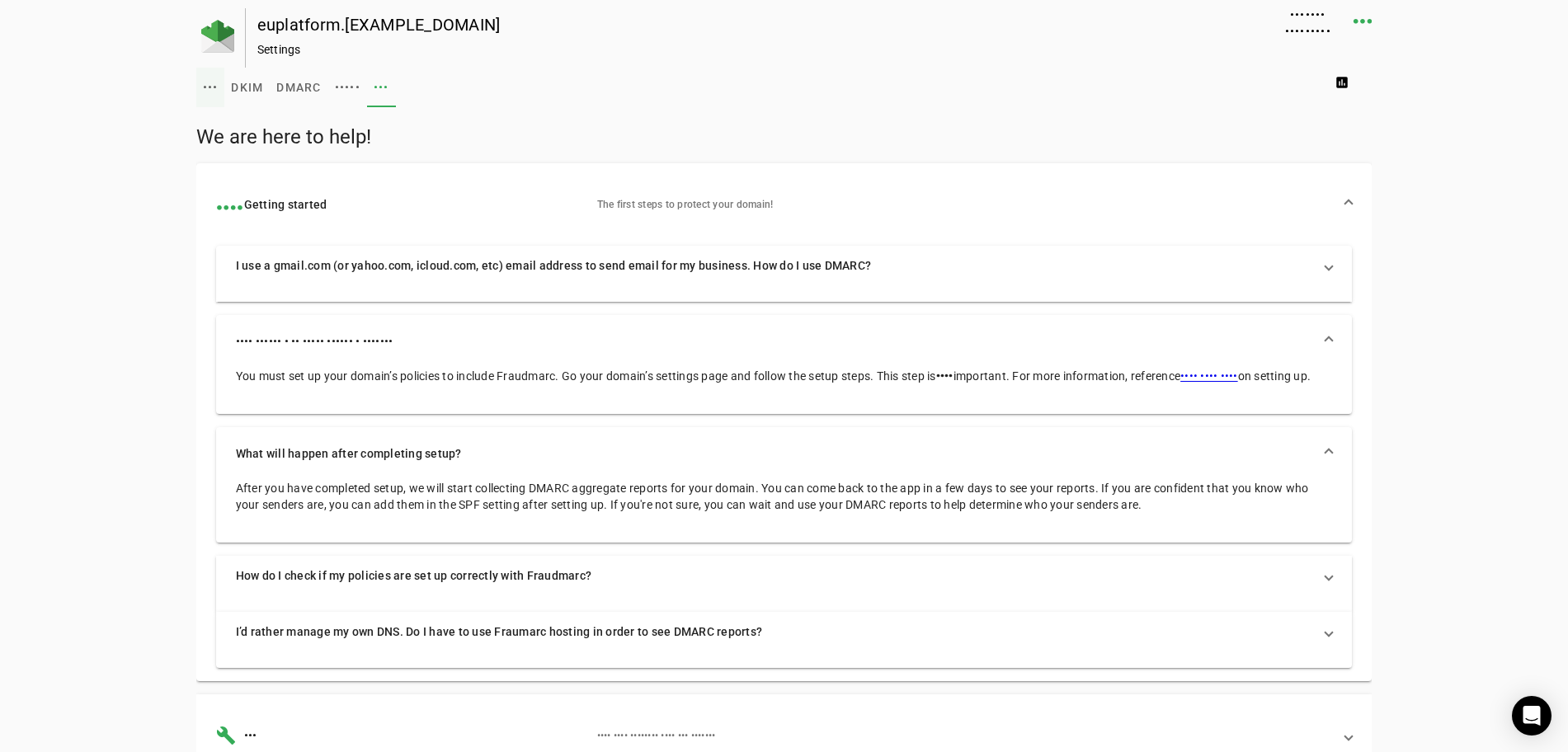 click on "•••" at bounding box center (210, 87) 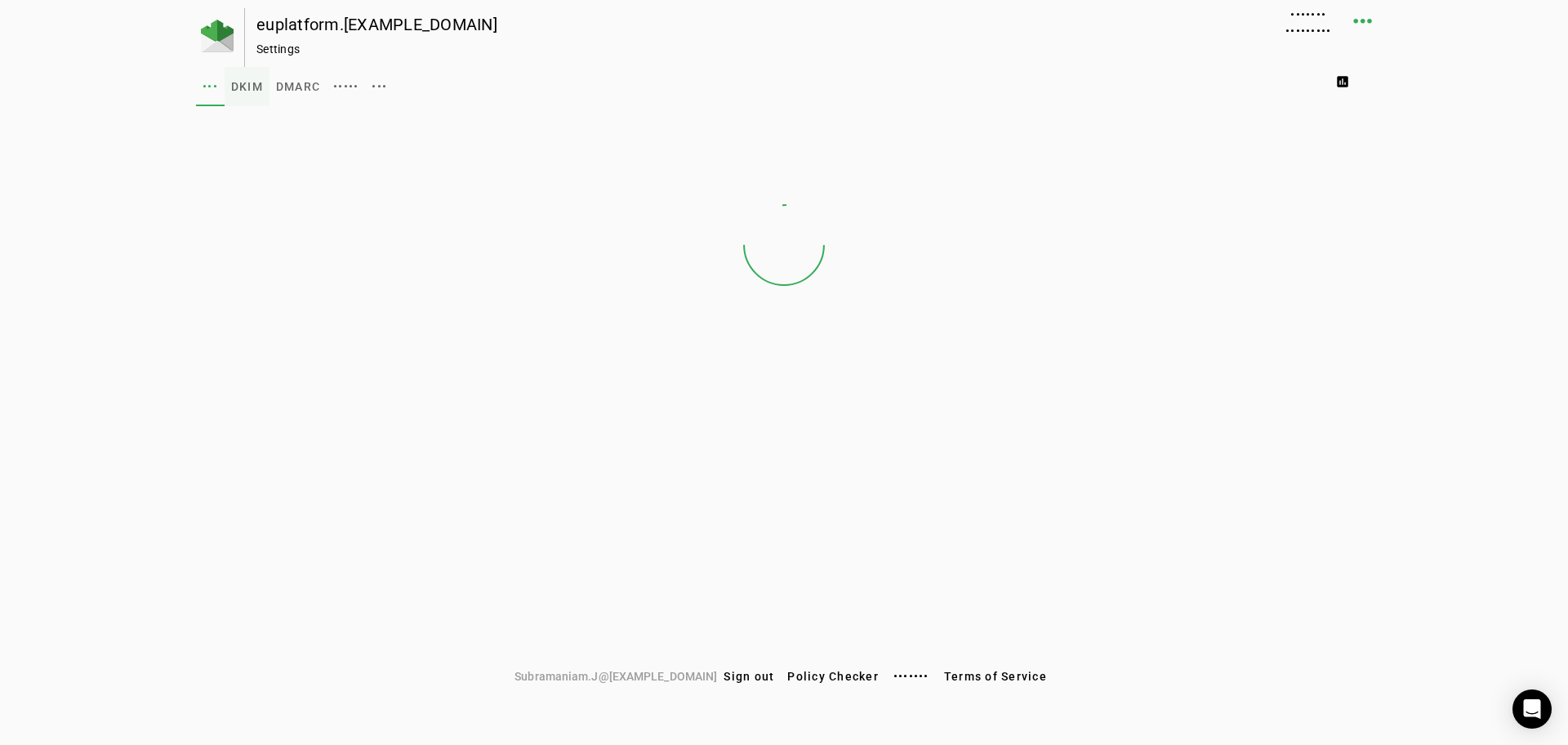 click on "DKIM" at bounding box center [247, 87] 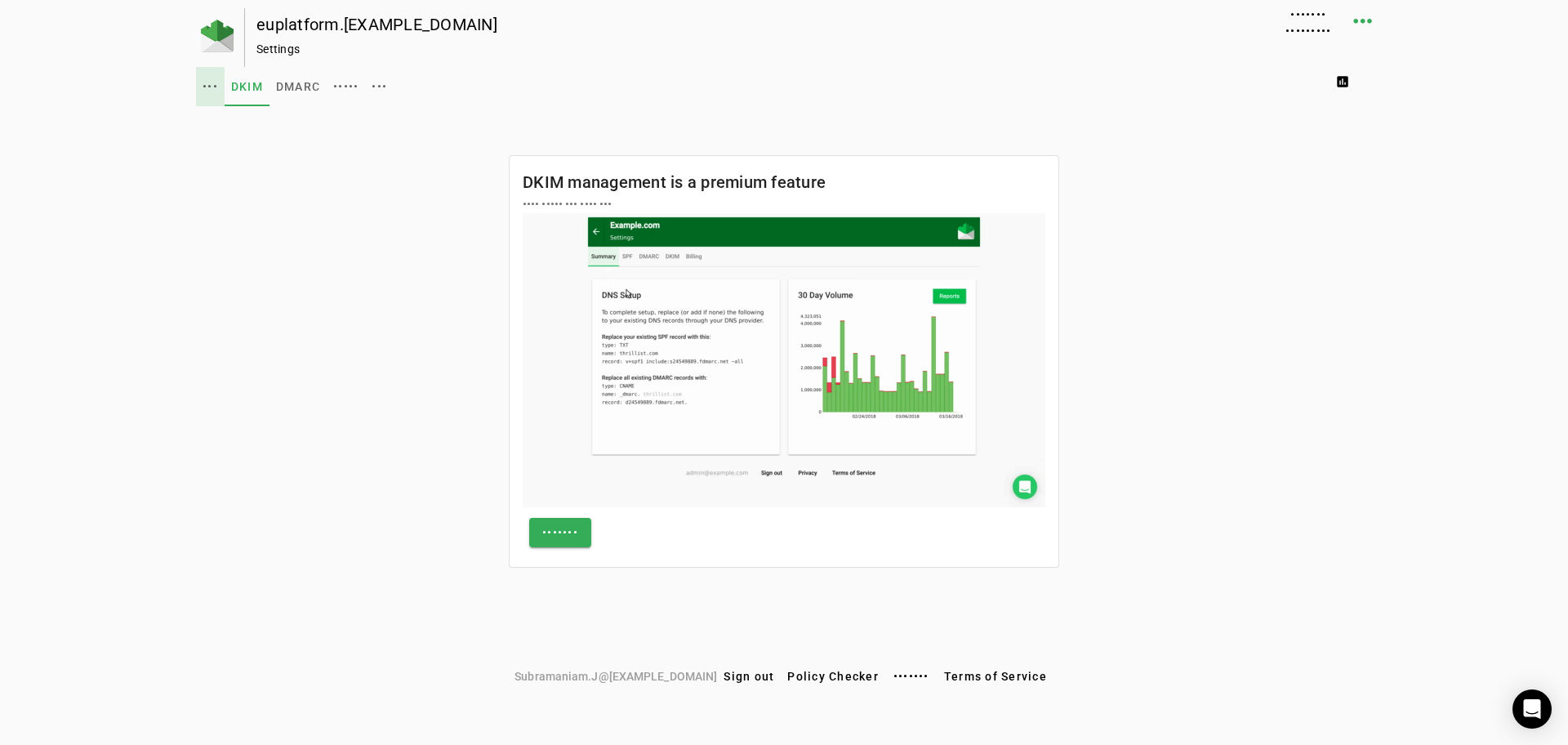 click on "•••" at bounding box center [210, 87] 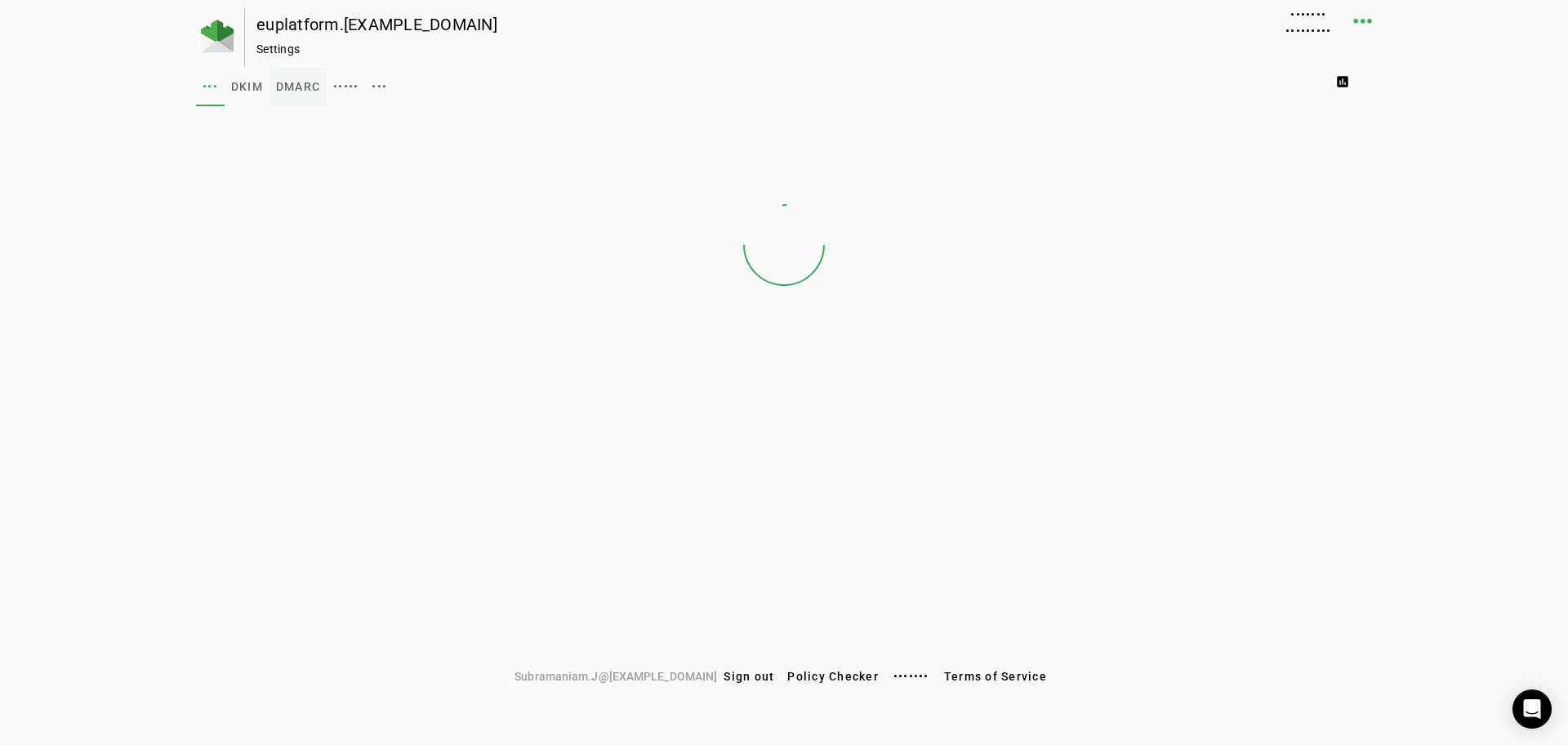 click on "DMARC" at bounding box center (298, 87) 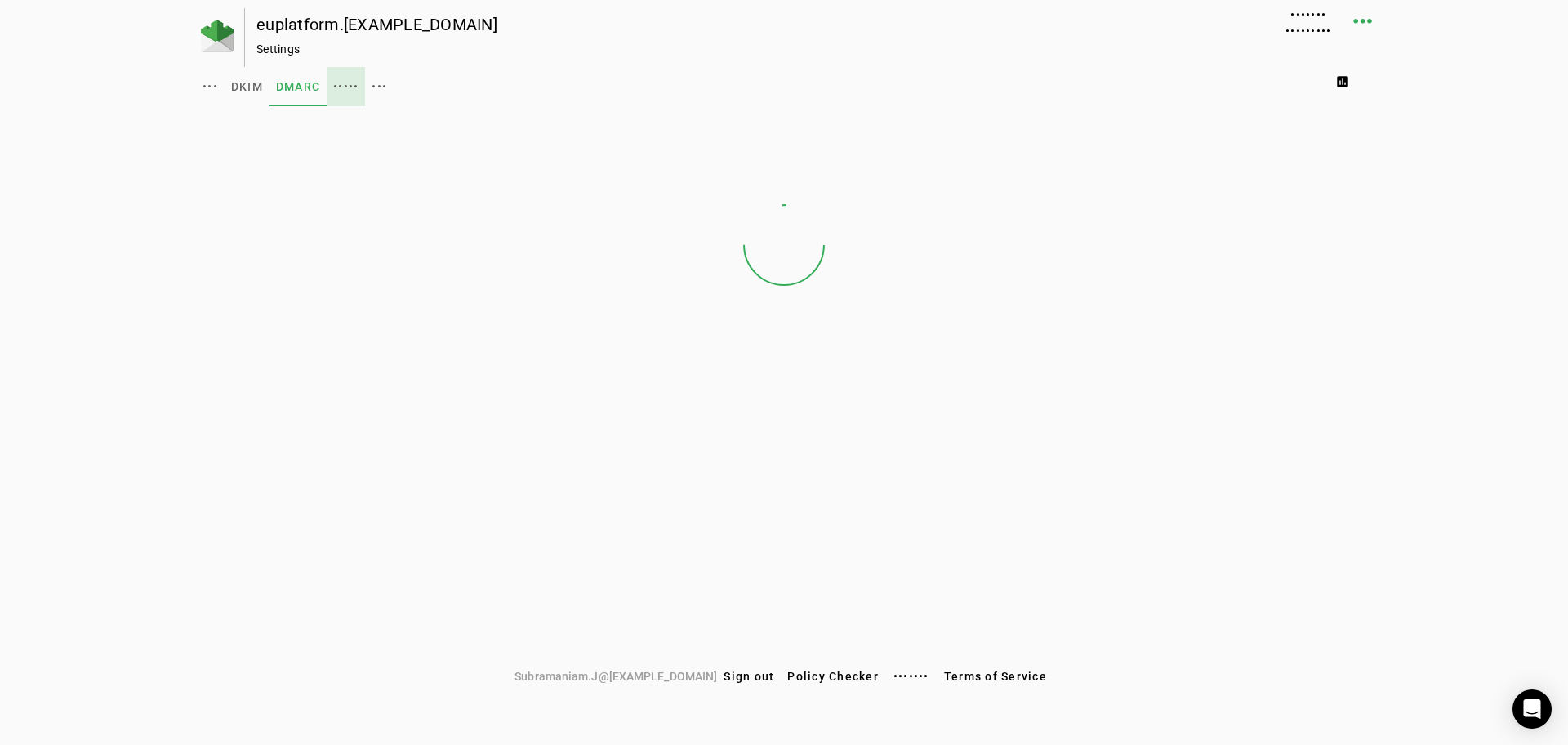 click on "•••••" at bounding box center [345, 87] 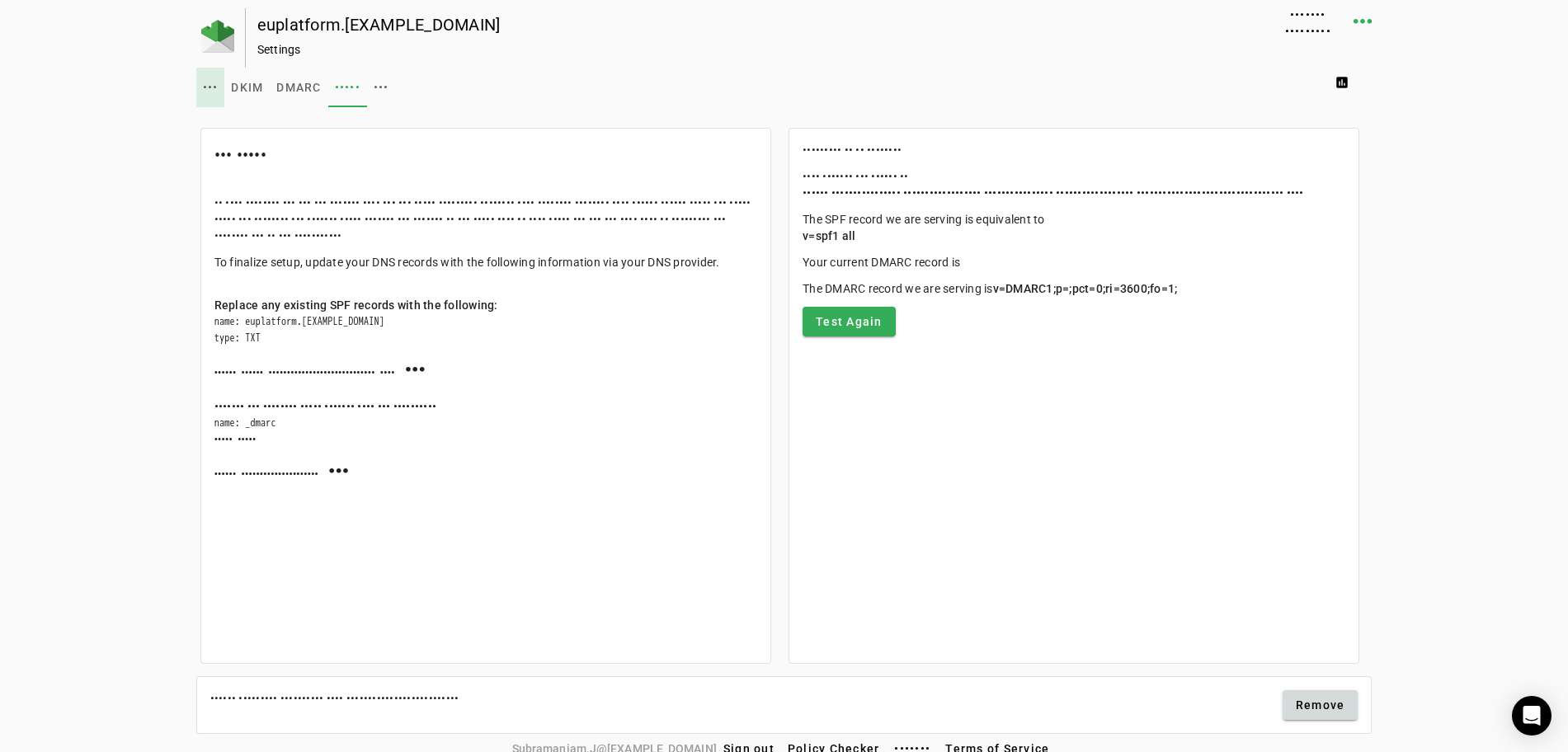 click on "•••" at bounding box center (210, 87) 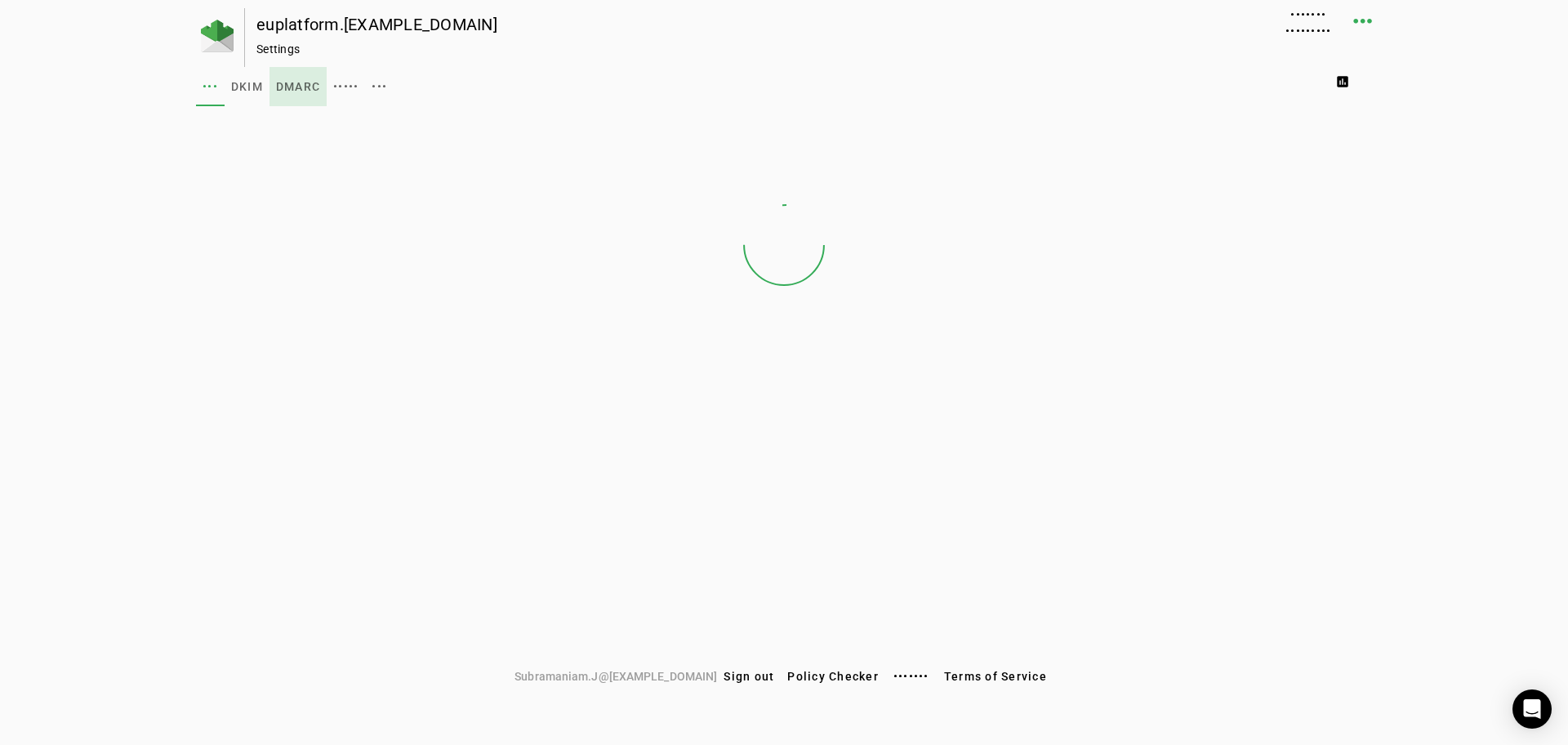 click on "DMARC" at bounding box center (298, 87) 